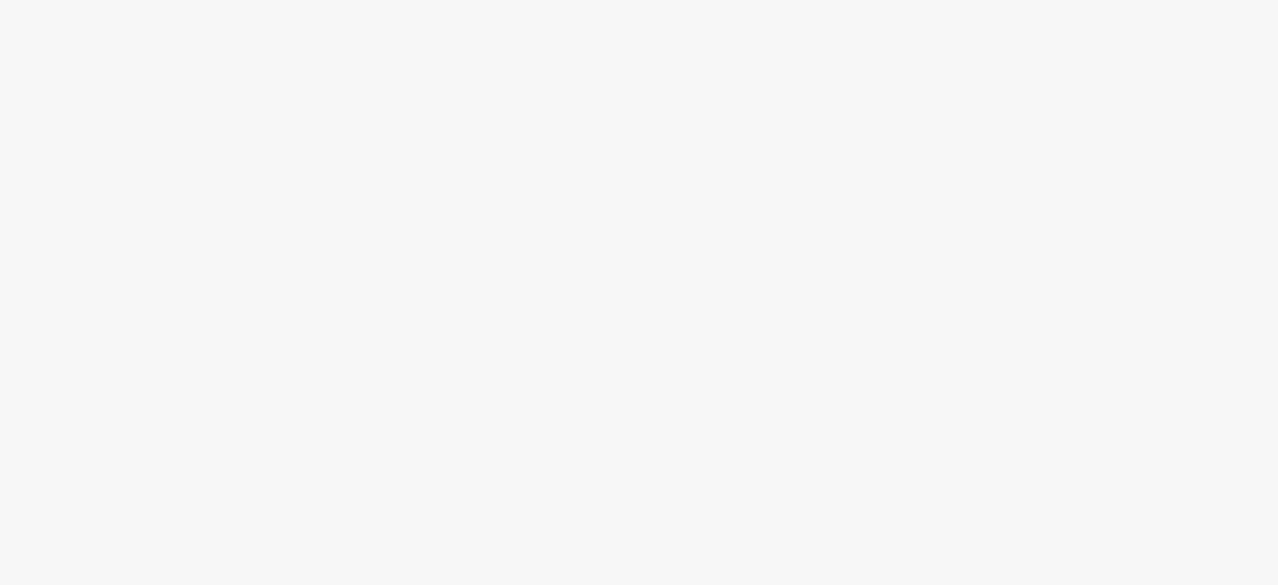 scroll, scrollTop: 0, scrollLeft: 0, axis: both 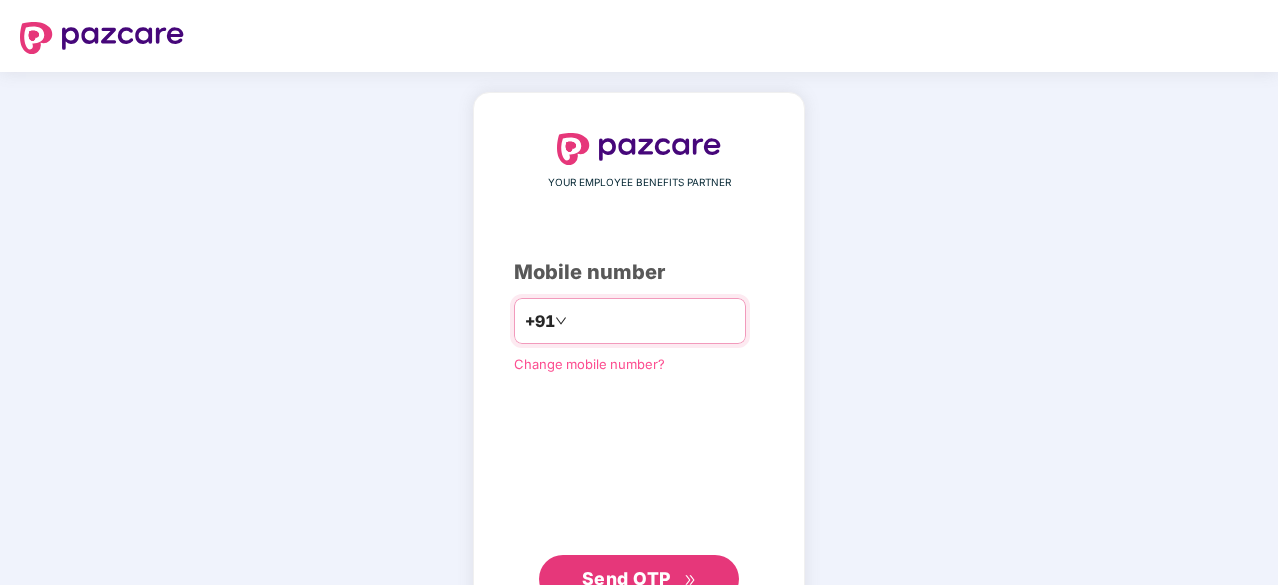 type on "**********" 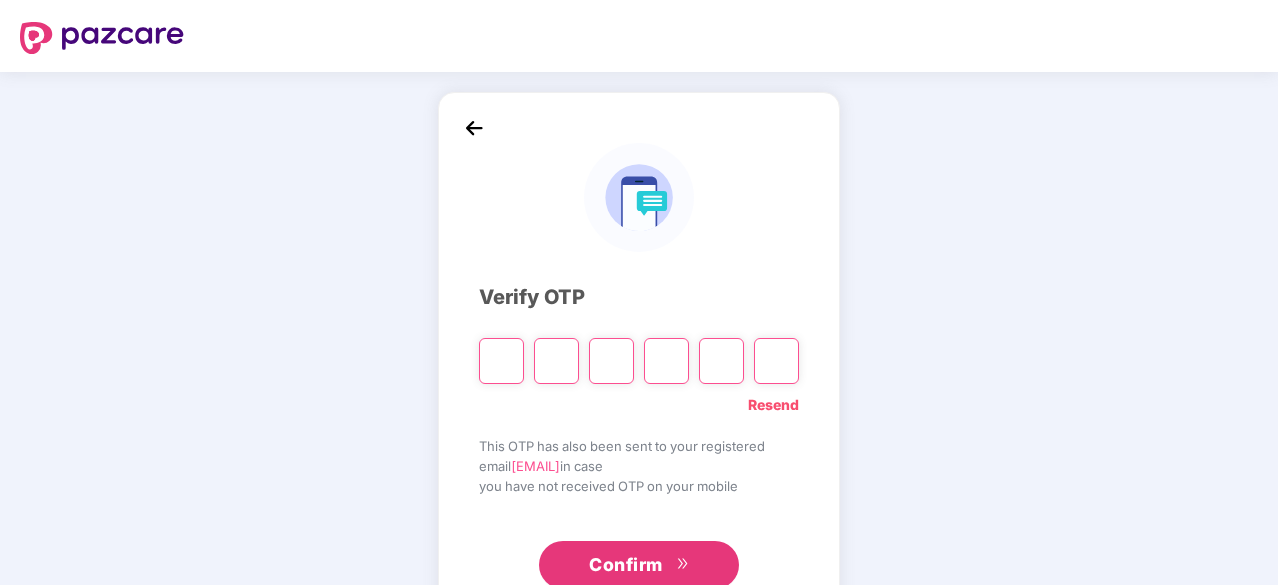 type on "*" 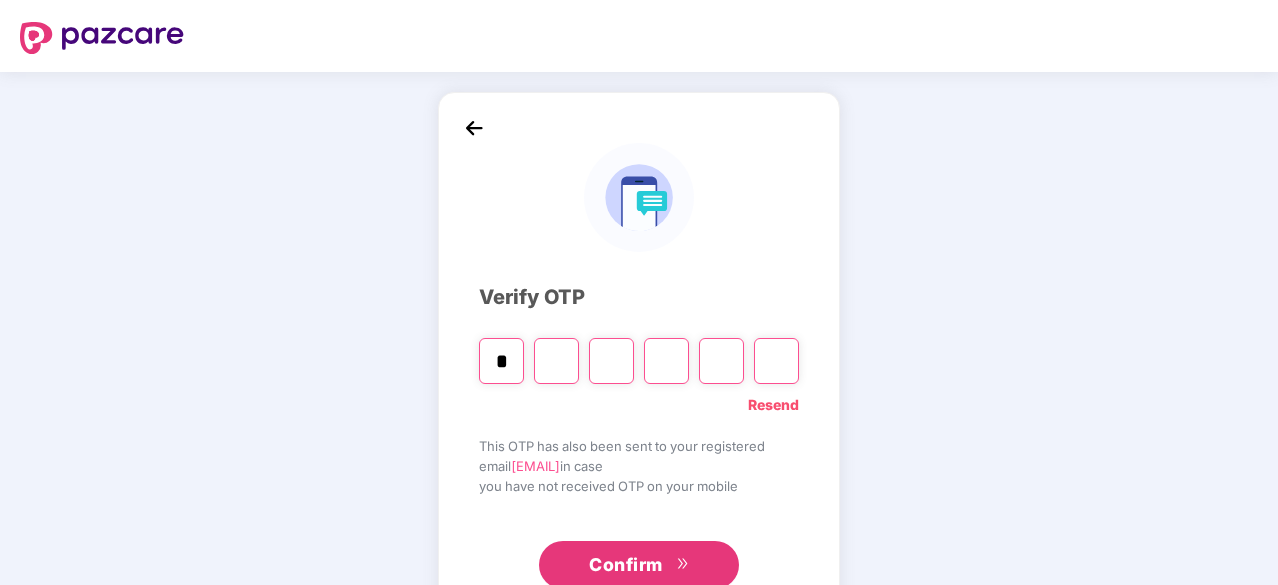 type on "*" 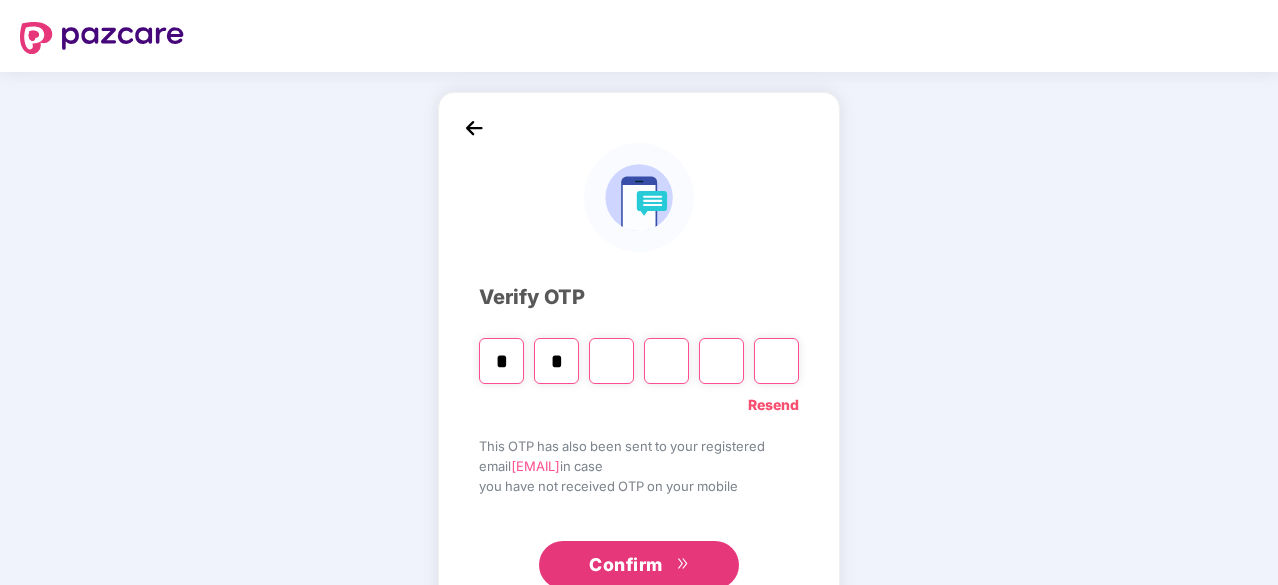 type on "*" 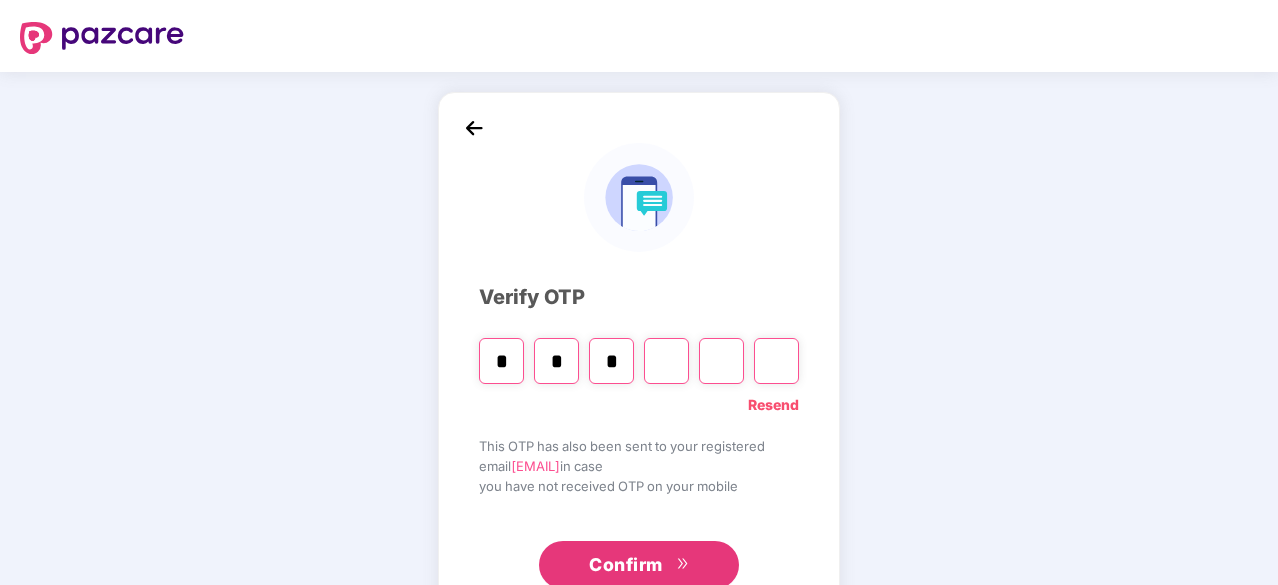 type on "*" 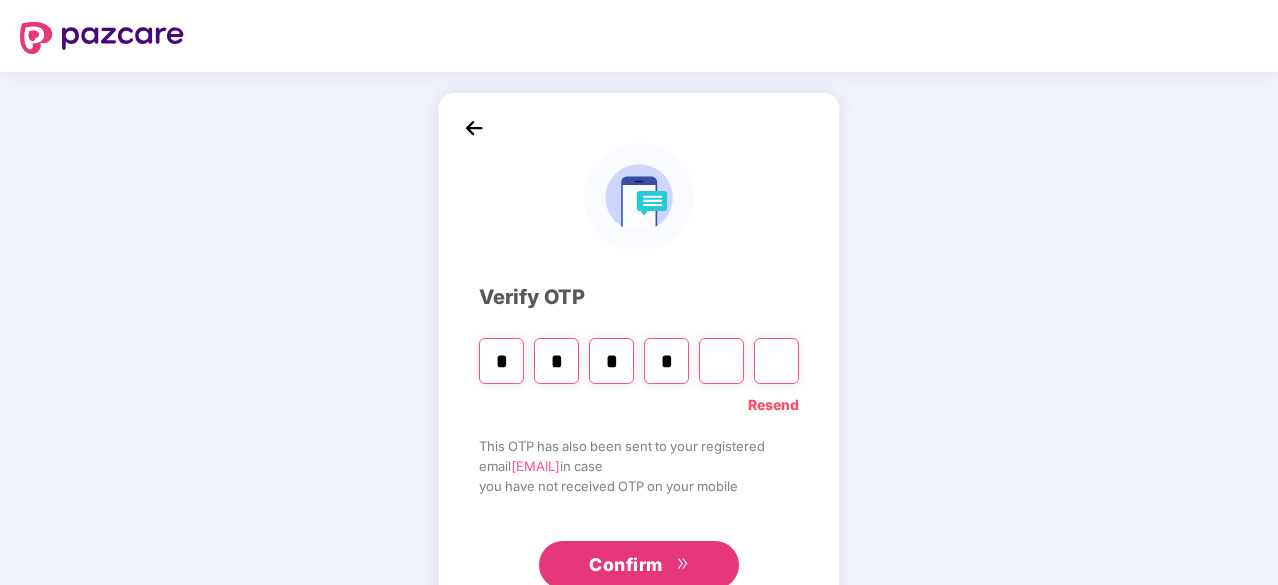 type on "*" 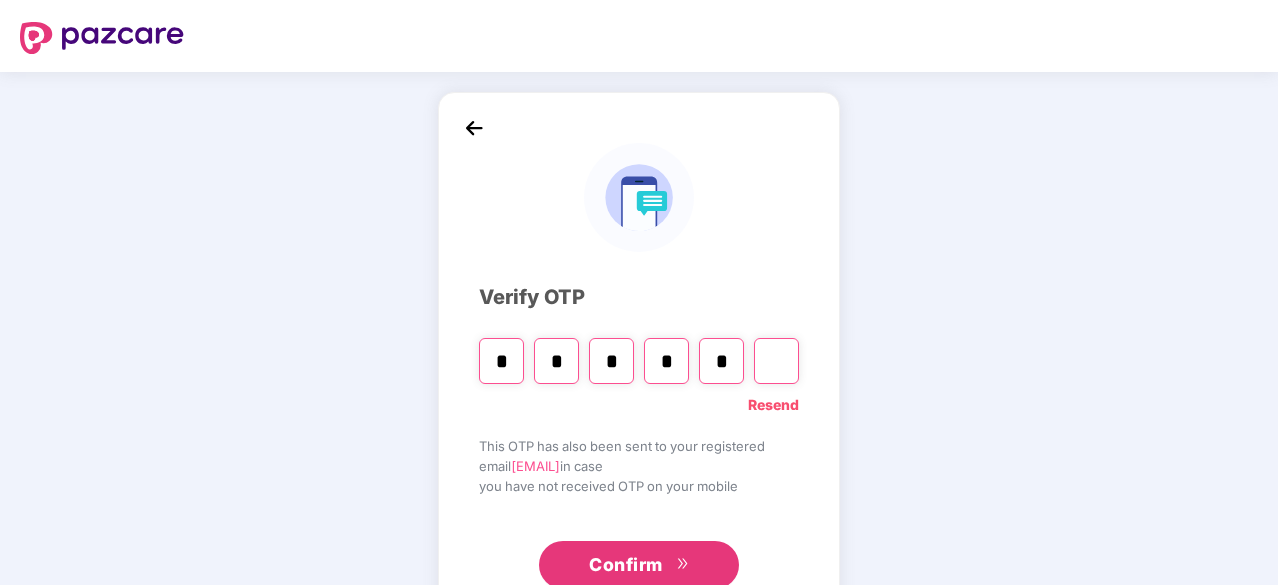 type on "*" 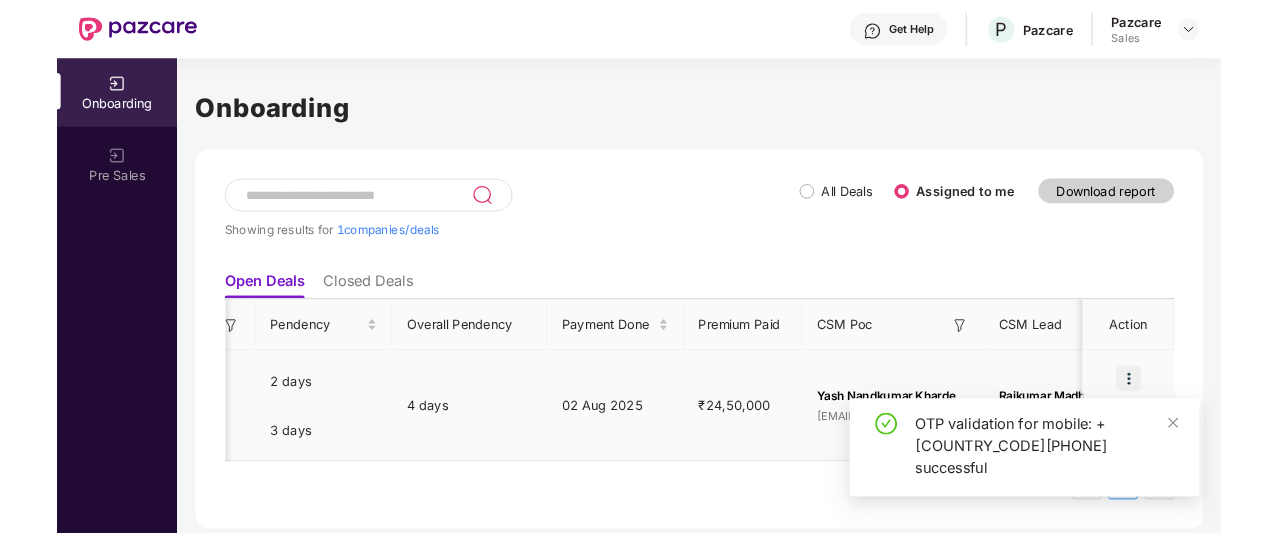 scroll, scrollTop: 0, scrollLeft: 977, axis: horizontal 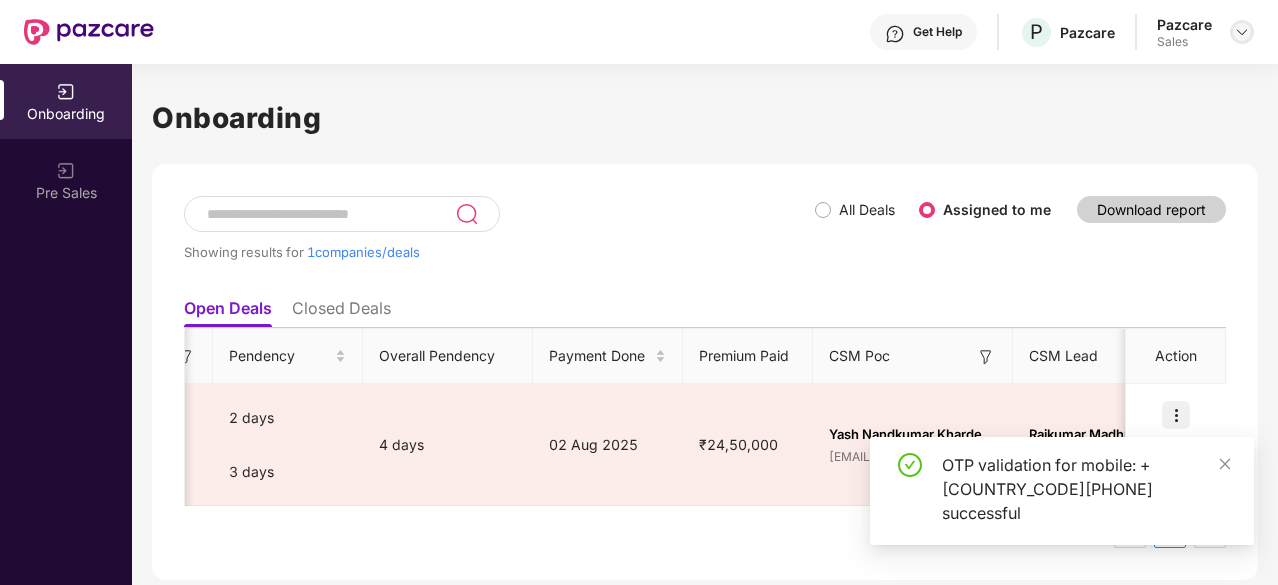 click at bounding box center [1242, 32] 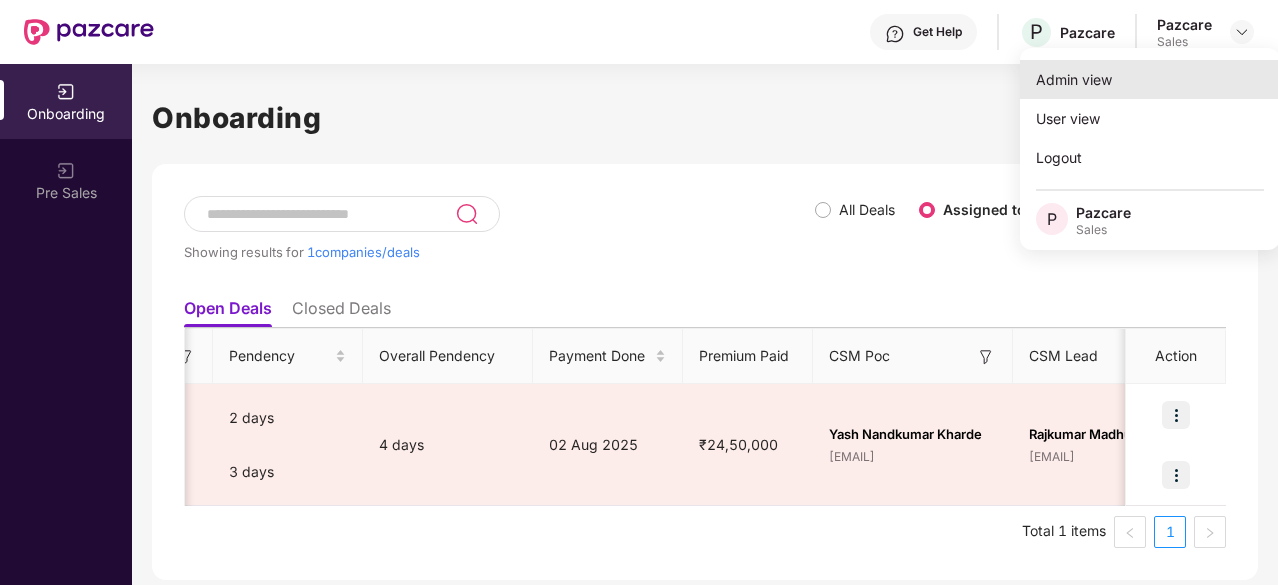 click on "Admin view" at bounding box center [1150, 79] 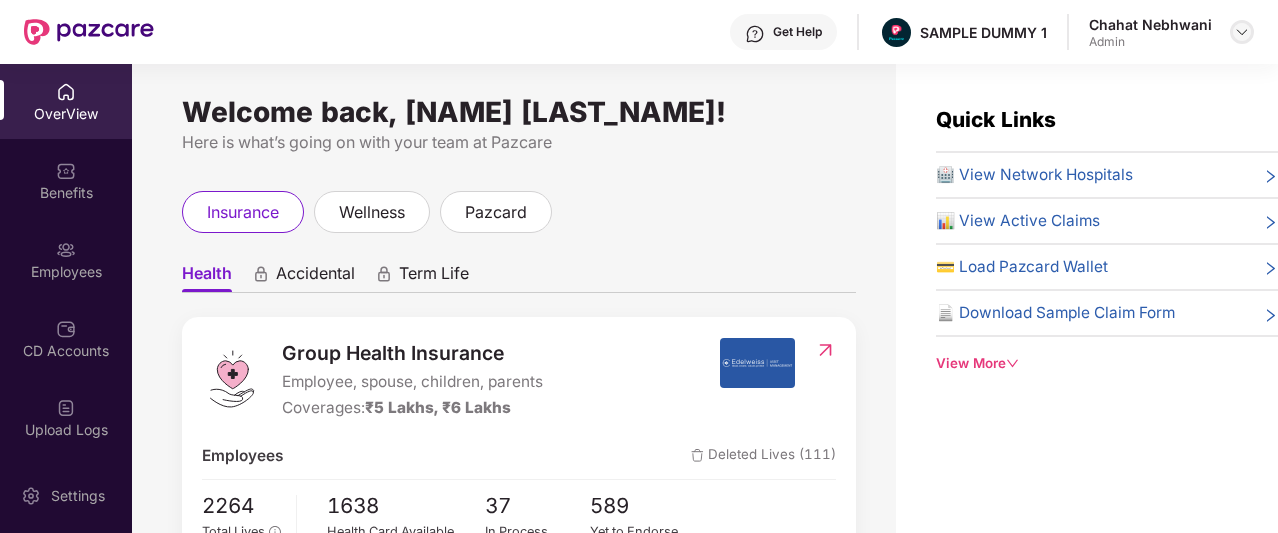 click at bounding box center (1242, 32) 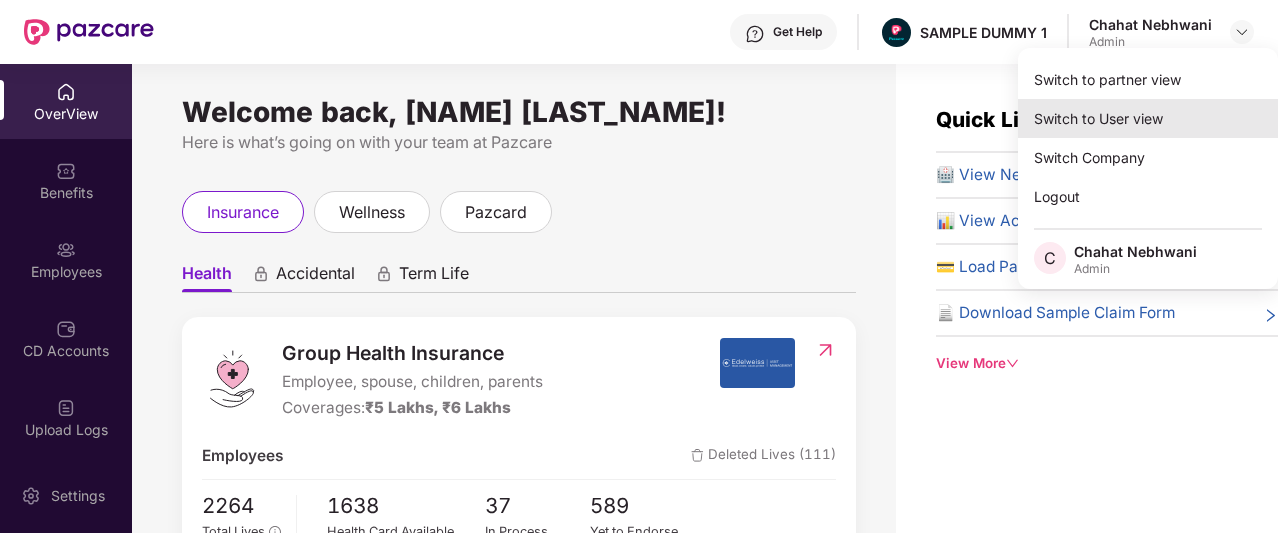 click on "Switch to User view" at bounding box center (1148, 118) 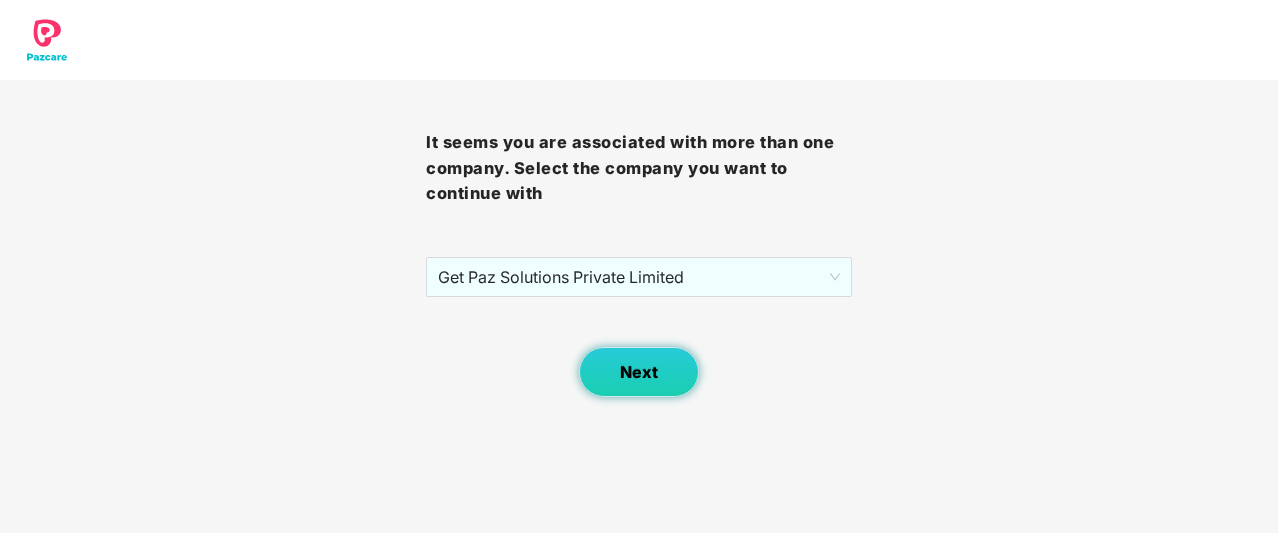 click on "Next" at bounding box center (639, 372) 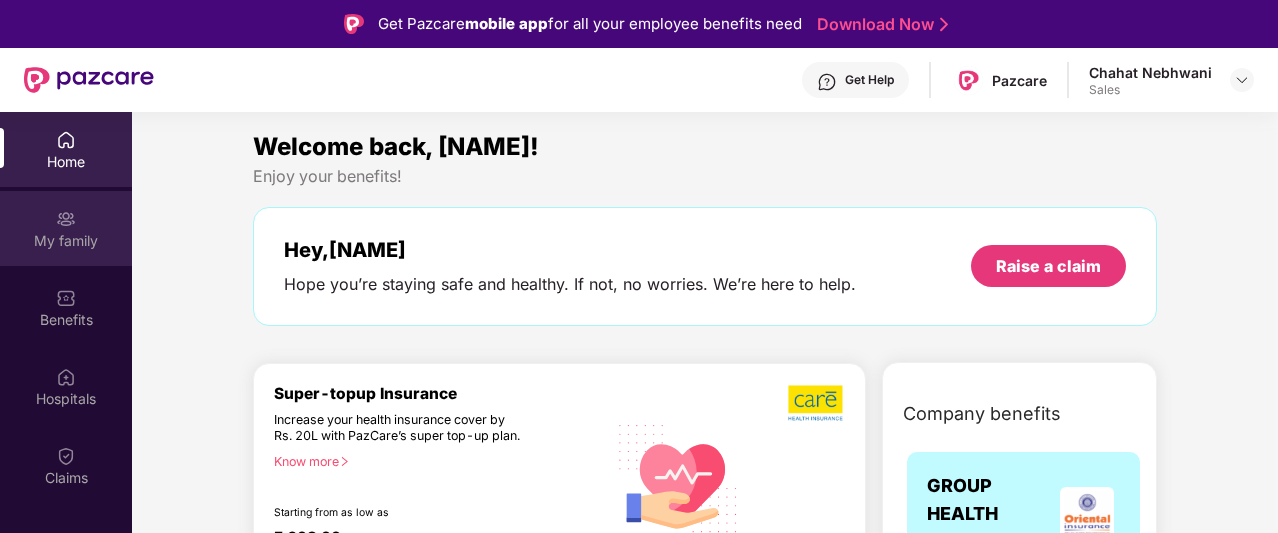 scroll, scrollTop: 240, scrollLeft: 0, axis: vertical 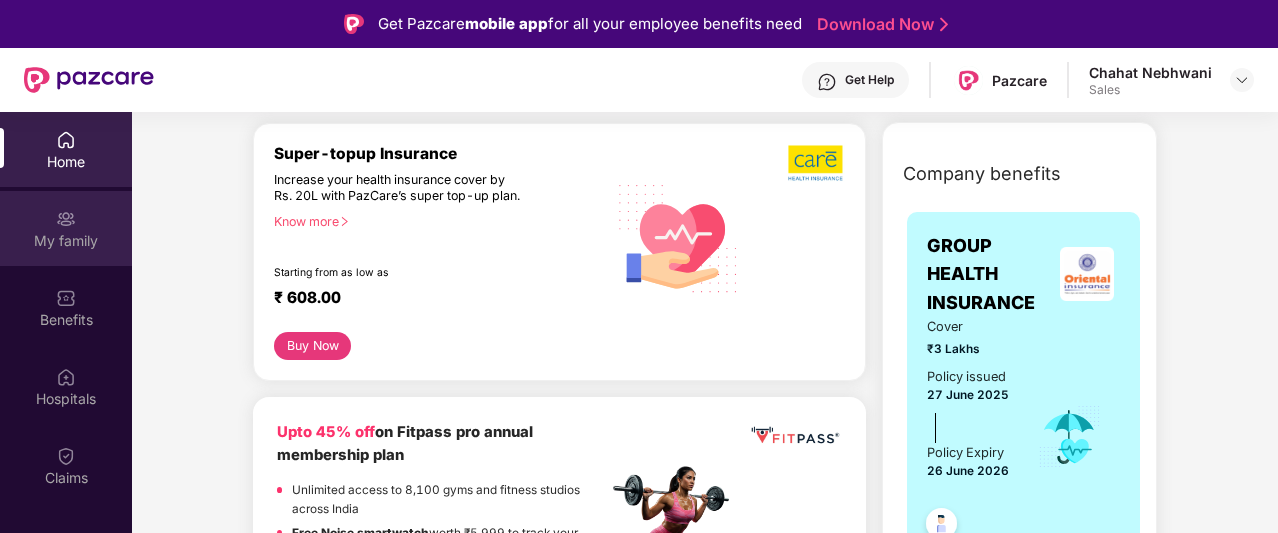 click on "My family" at bounding box center (66, 228) 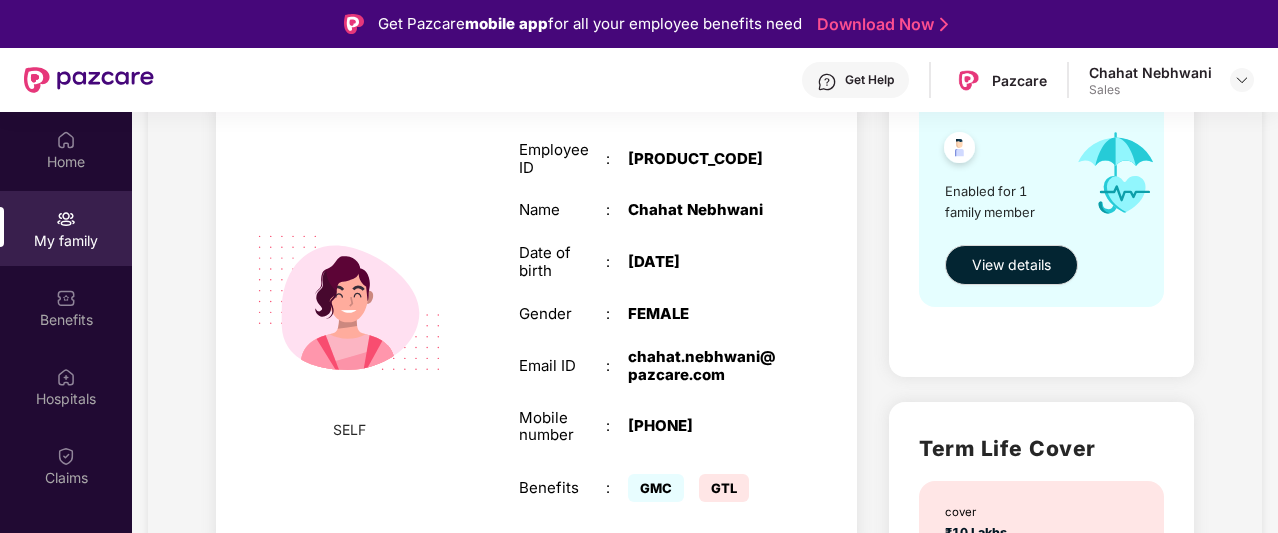 scroll, scrollTop: 590, scrollLeft: 0, axis: vertical 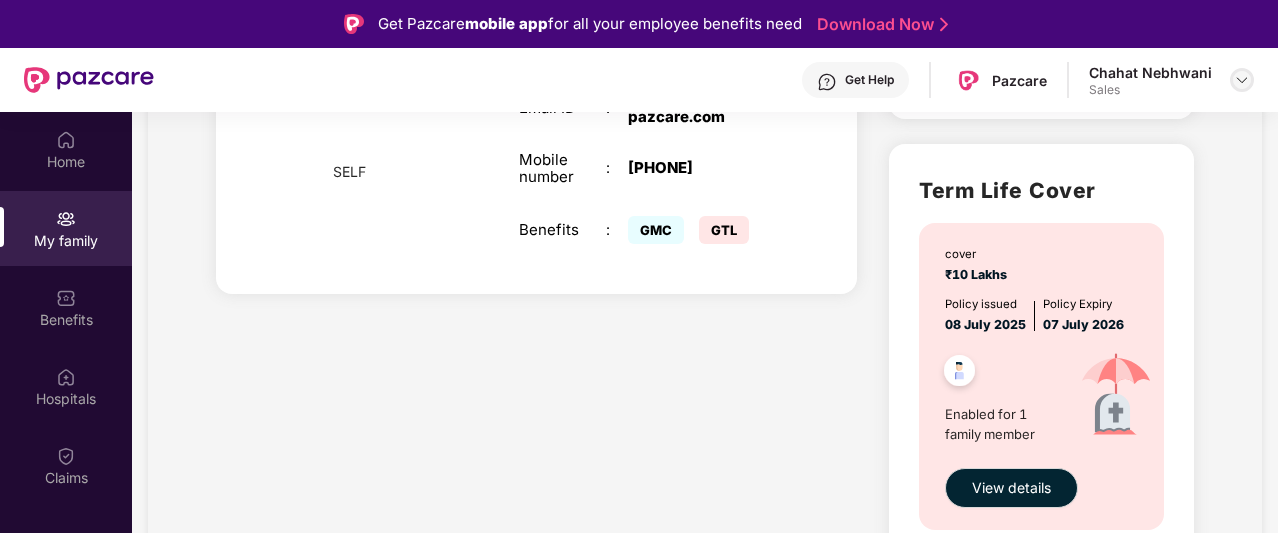 click at bounding box center [1242, 80] 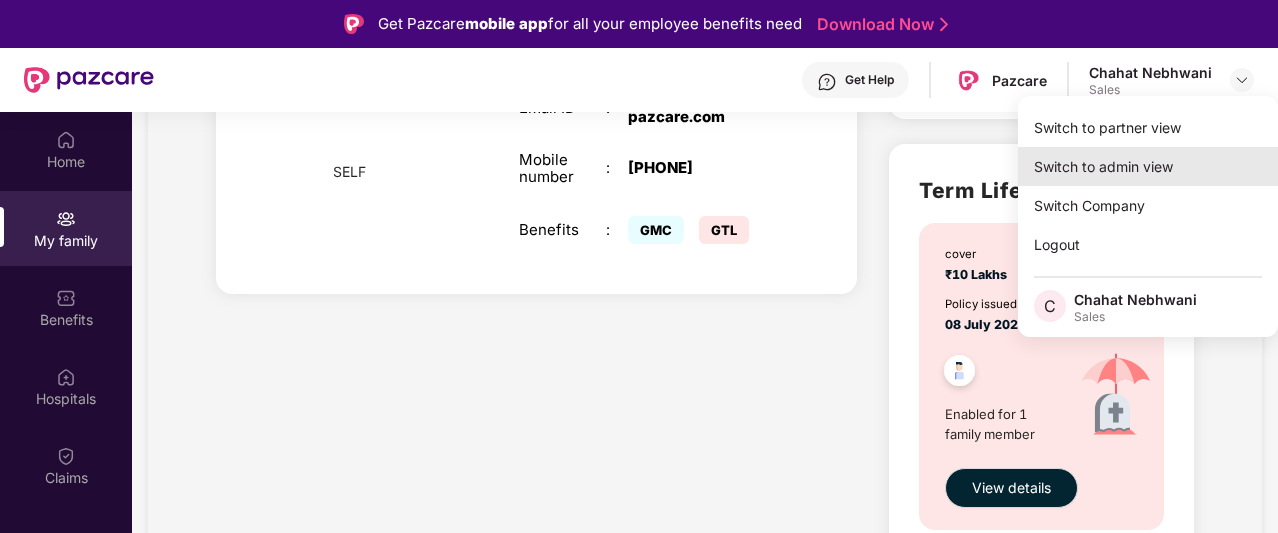 click on "Switch to admin view" at bounding box center (1148, 166) 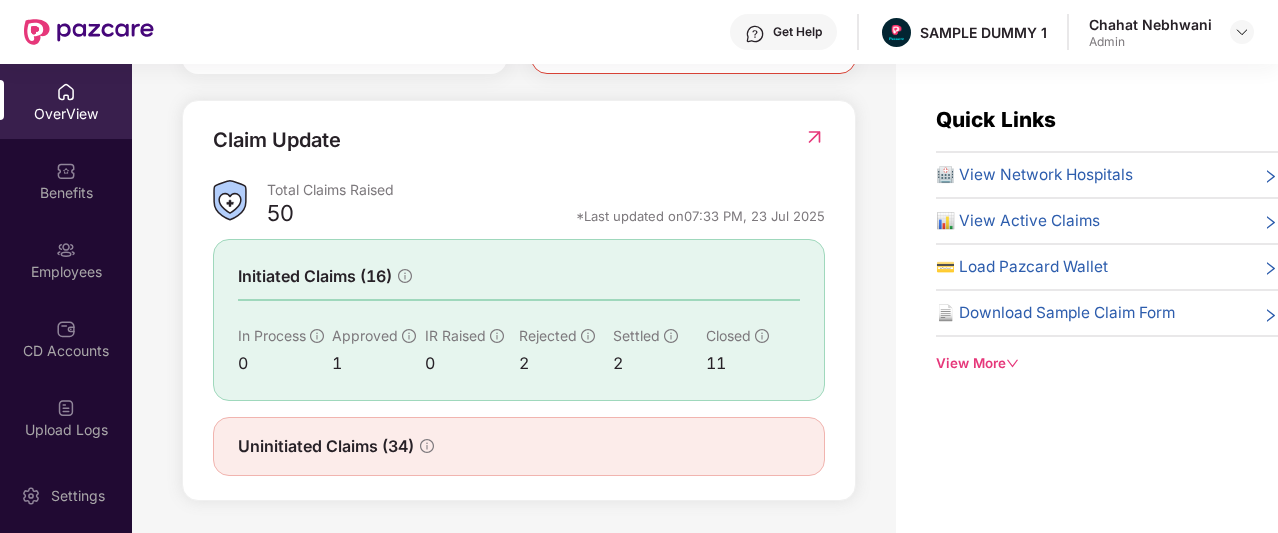 scroll, scrollTop: 693, scrollLeft: 0, axis: vertical 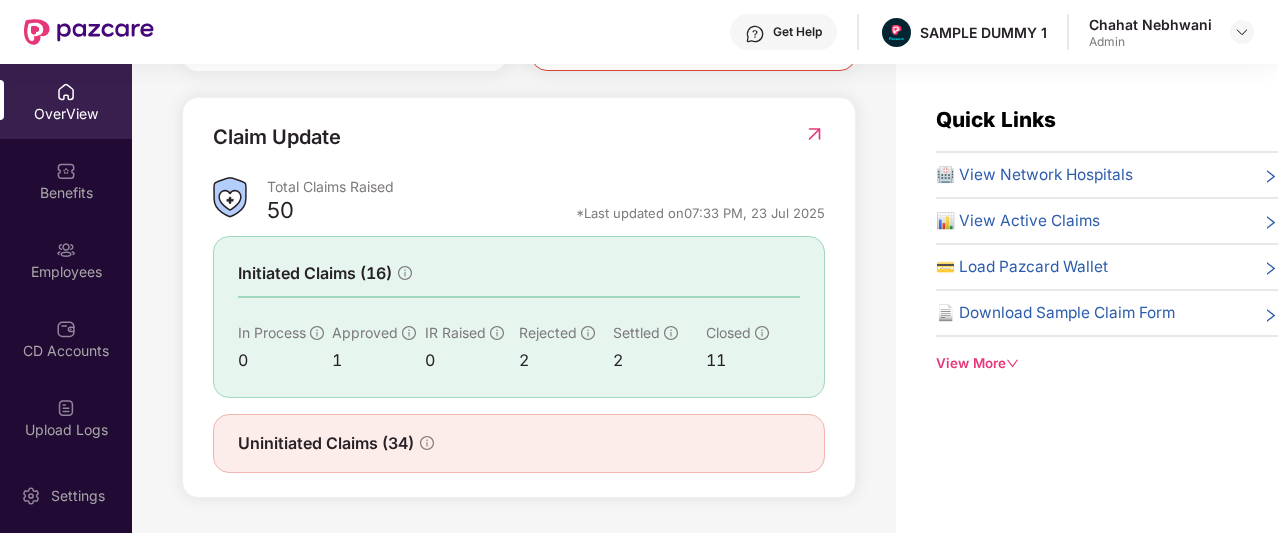 click on "Get Help" at bounding box center [797, 32] 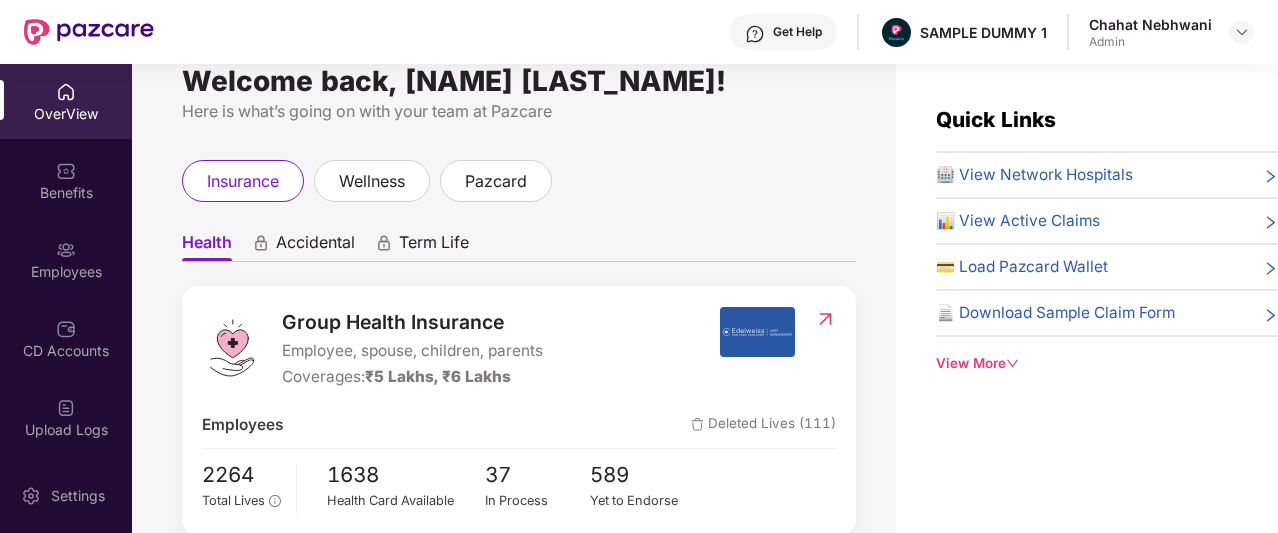 scroll, scrollTop: 0, scrollLeft: 0, axis: both 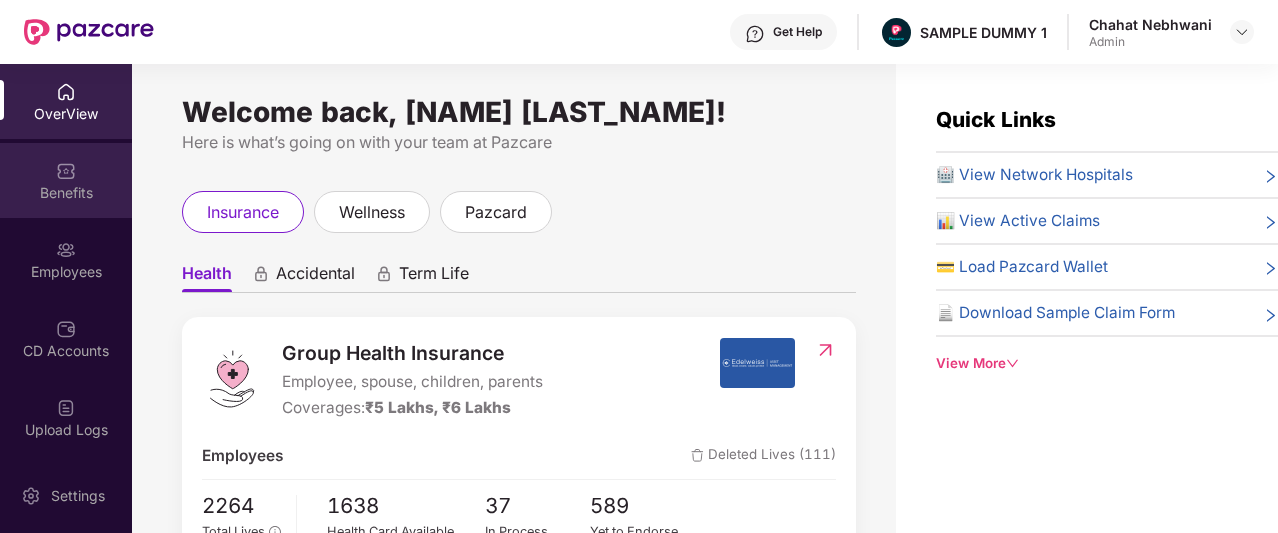 click on "Benefits" at bounding box center [66, 193] 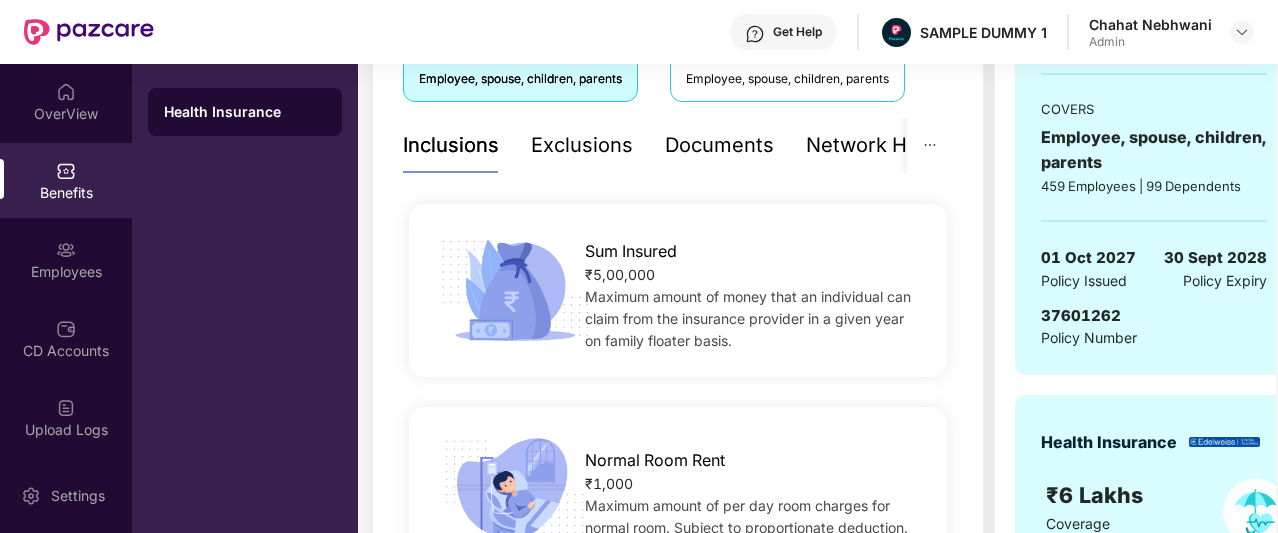 scroll, scrollTop: 382, scrollLeft: 0, axis: vertical 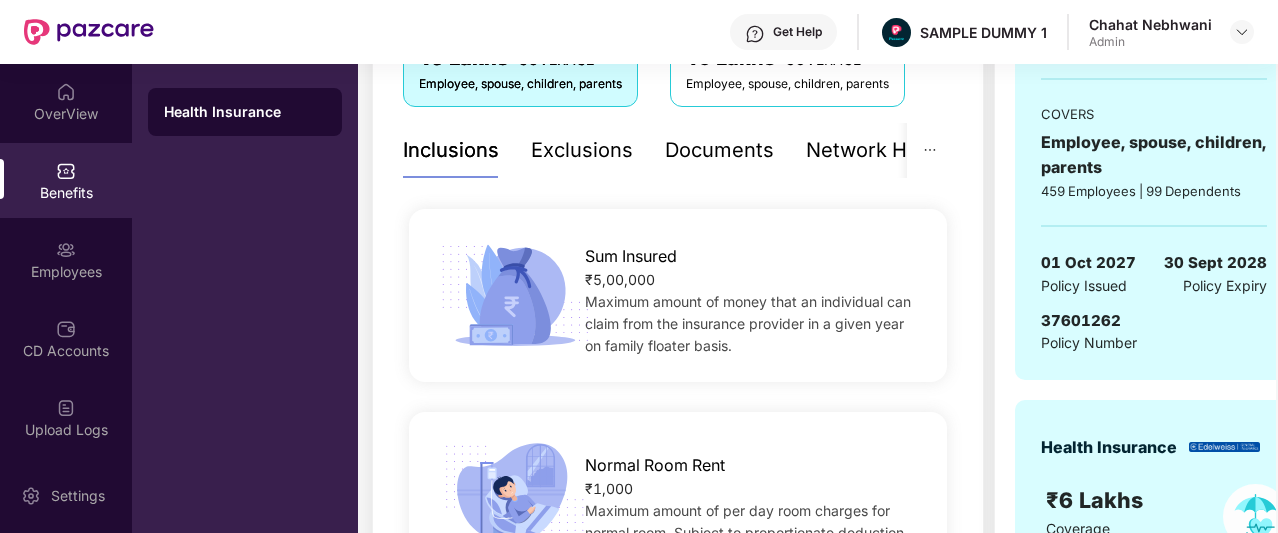 click on "Exclusions" at bounding box center (582, 150) 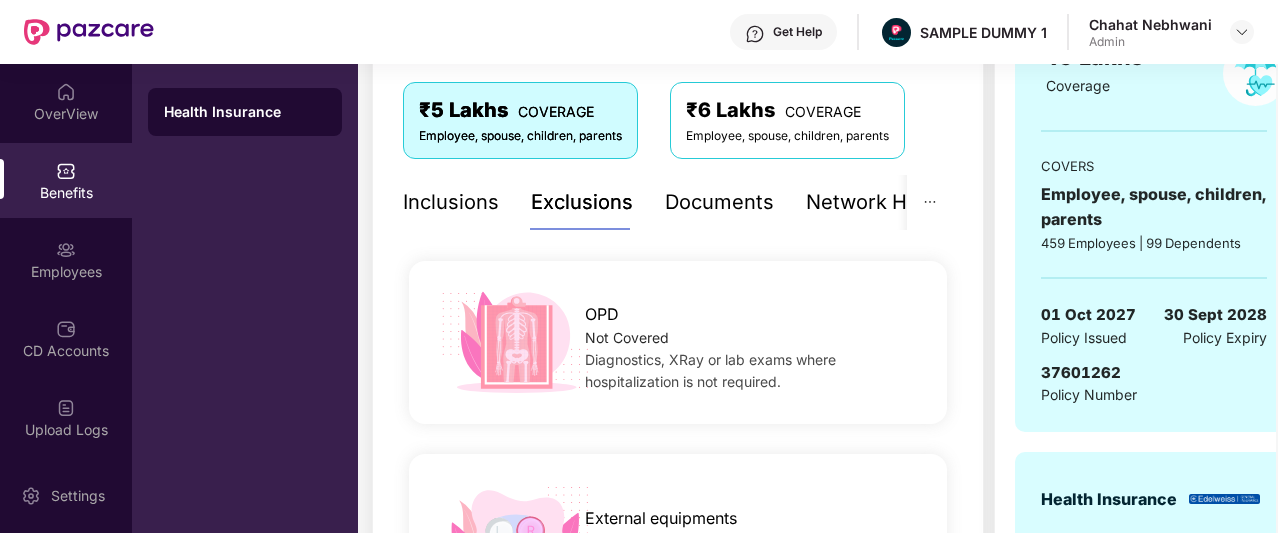 scroll, scrollTop: 329, scrollLeft: 0, axis: vertical 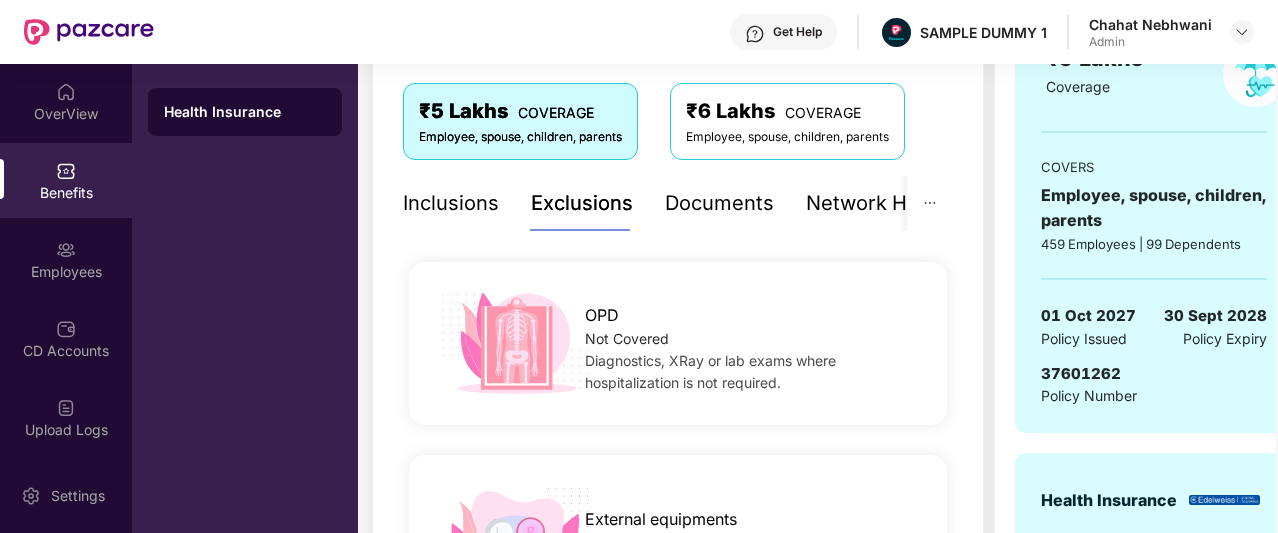 click on "Documents" at bounding box center (719, 203) 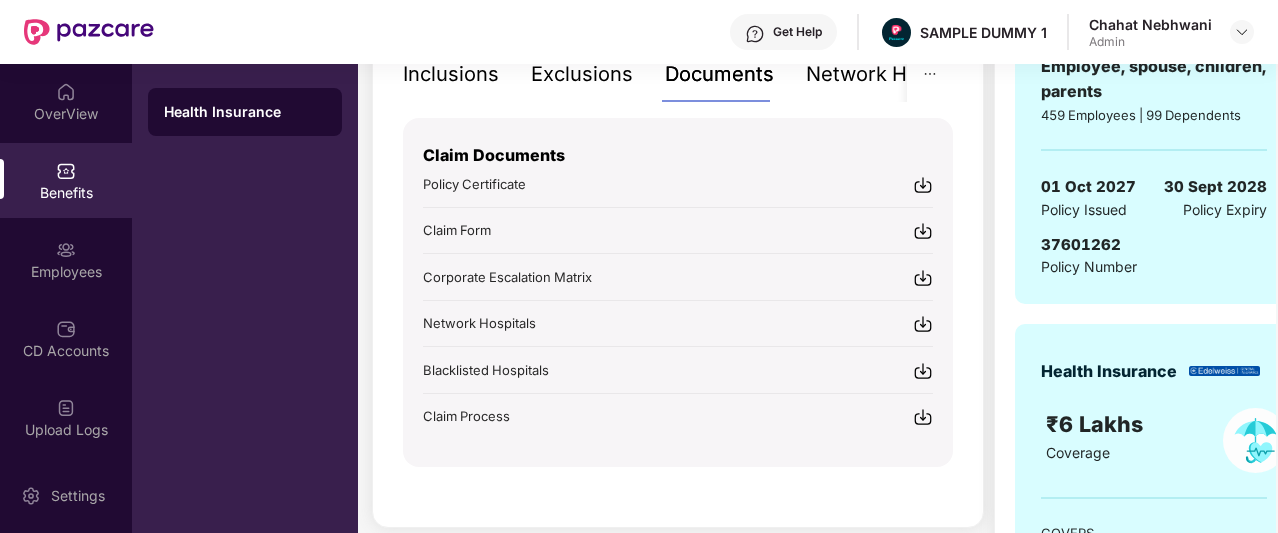scroll, scrollTop: 459, scrollLeft: 0, axis: vertical 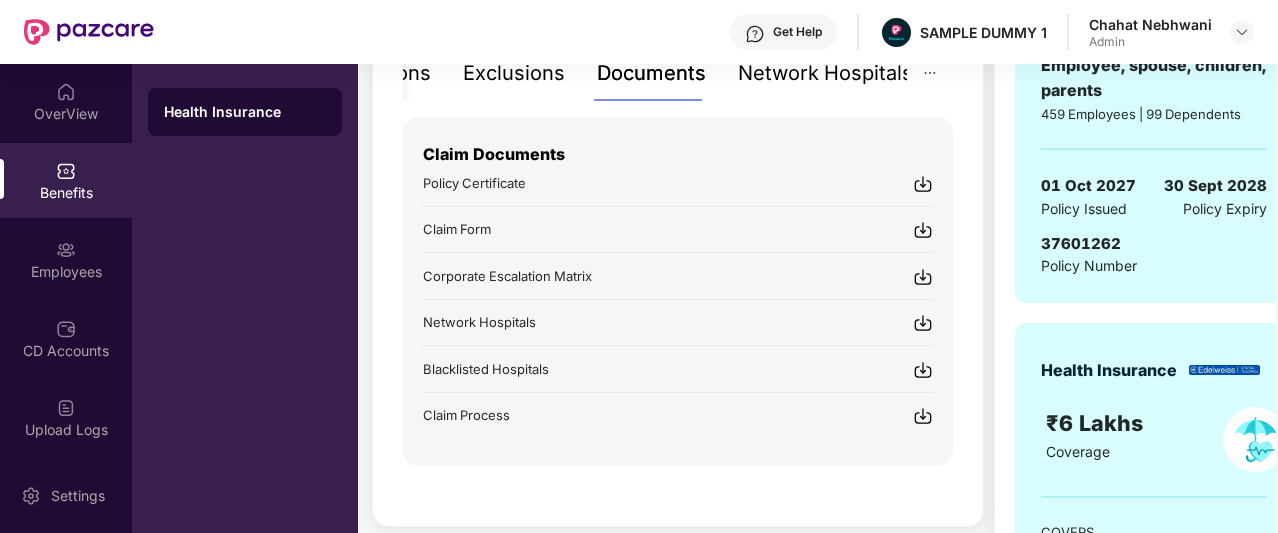 click on "Network Hospitals" at bounding box center [825, 73] 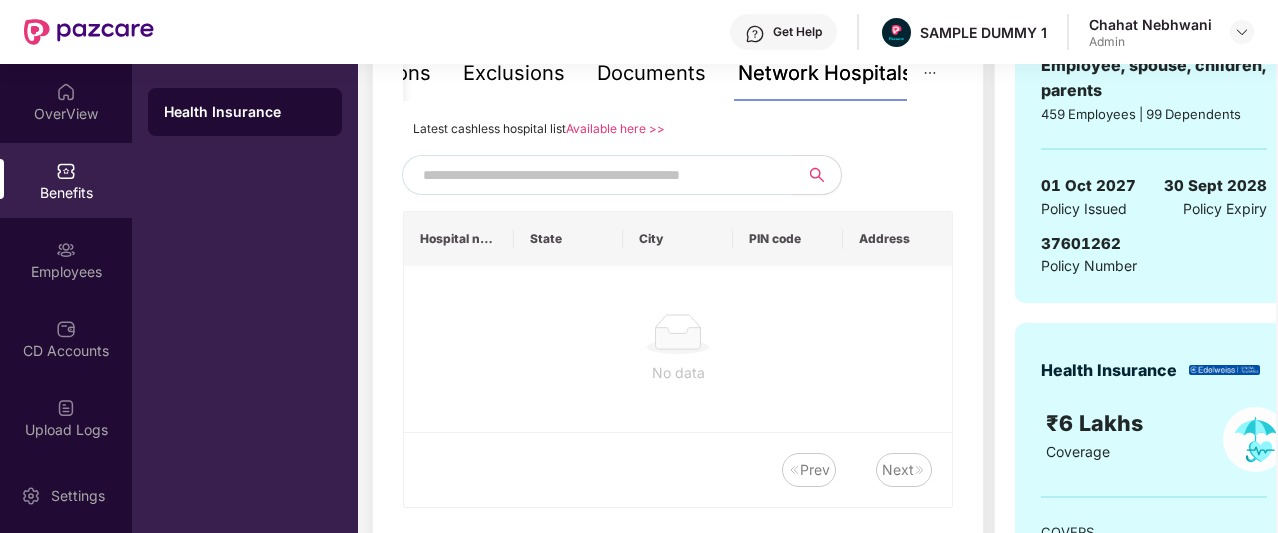 click on "Network Hospitals" at bounding box center (825, 73) 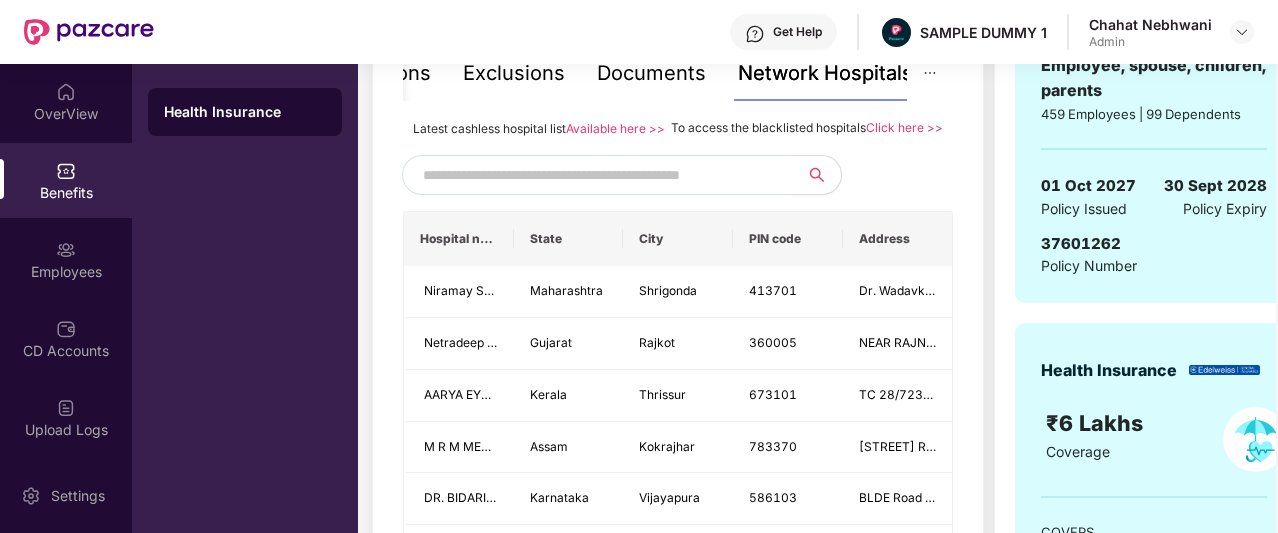 click at bounding box center (594, 175) 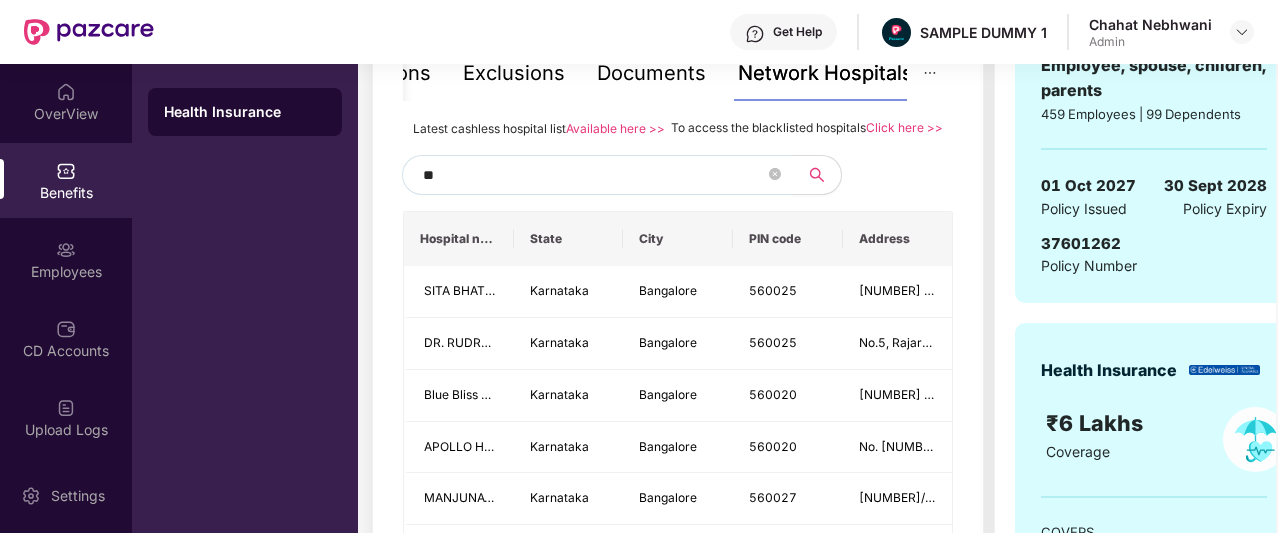 type on "*" 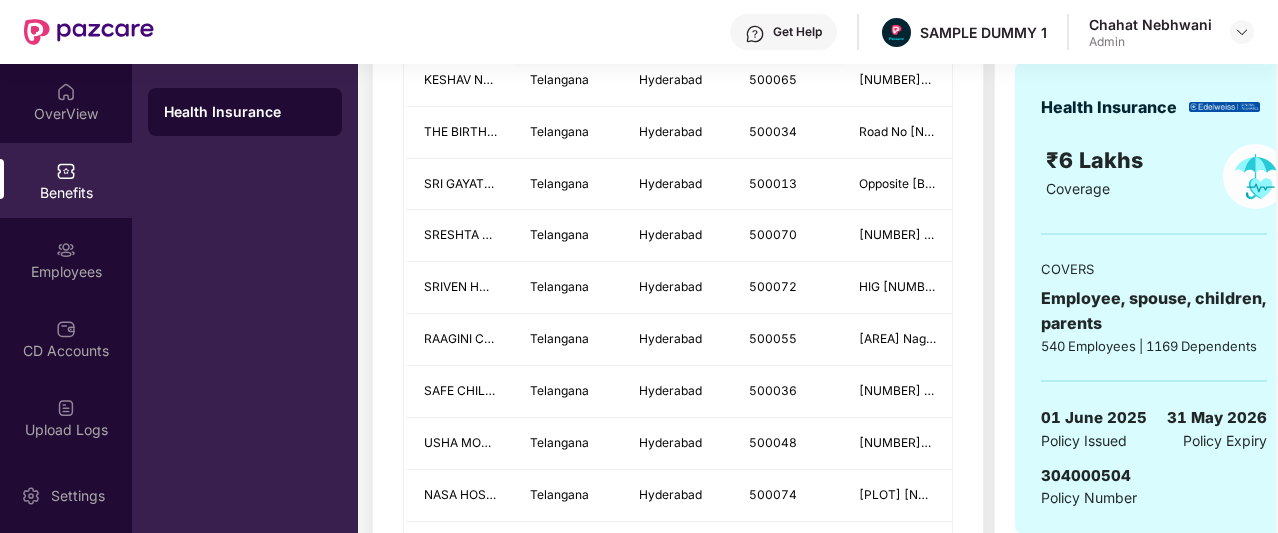 scroll, scrollTop: 729, scrollLeft: 0, axis: vertical 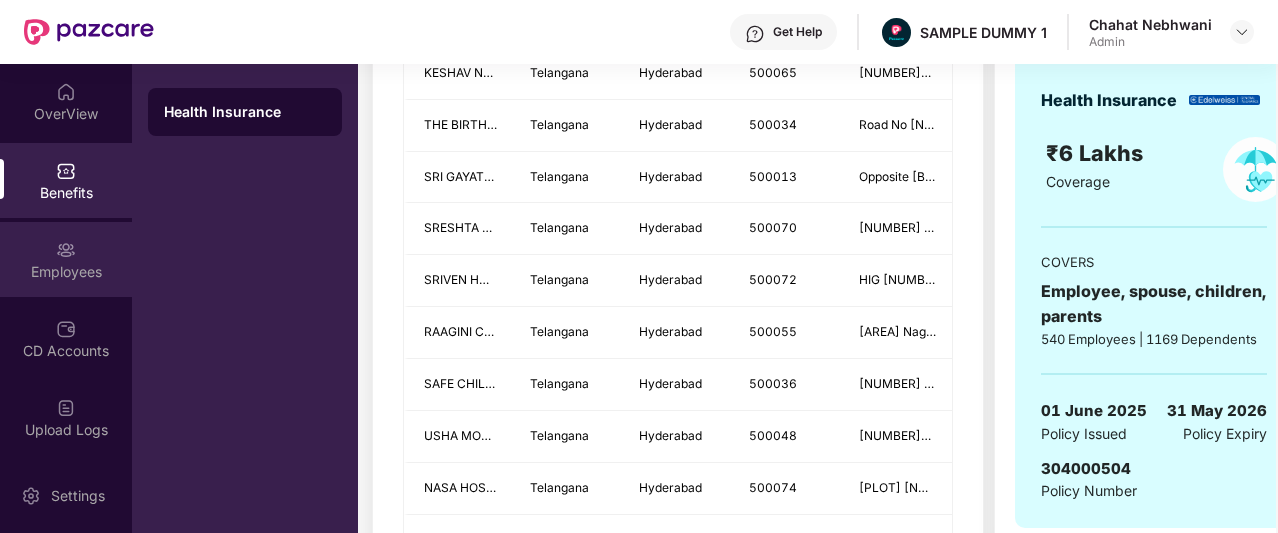 type on "*********" 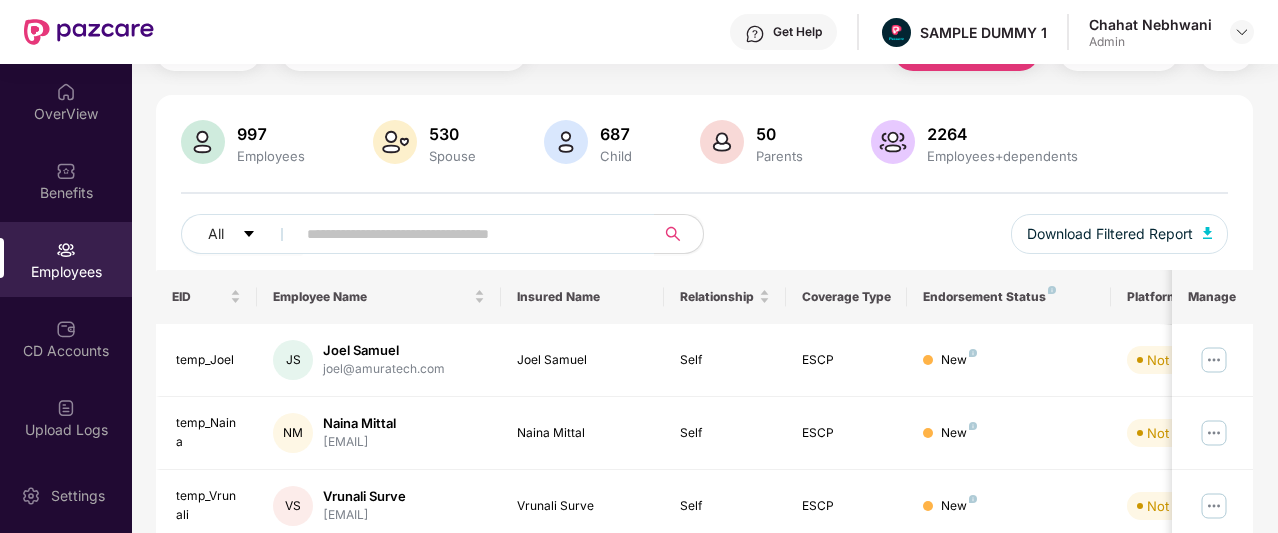 scroll, scrollTop: 0, scrollLeft: 0, axis: both 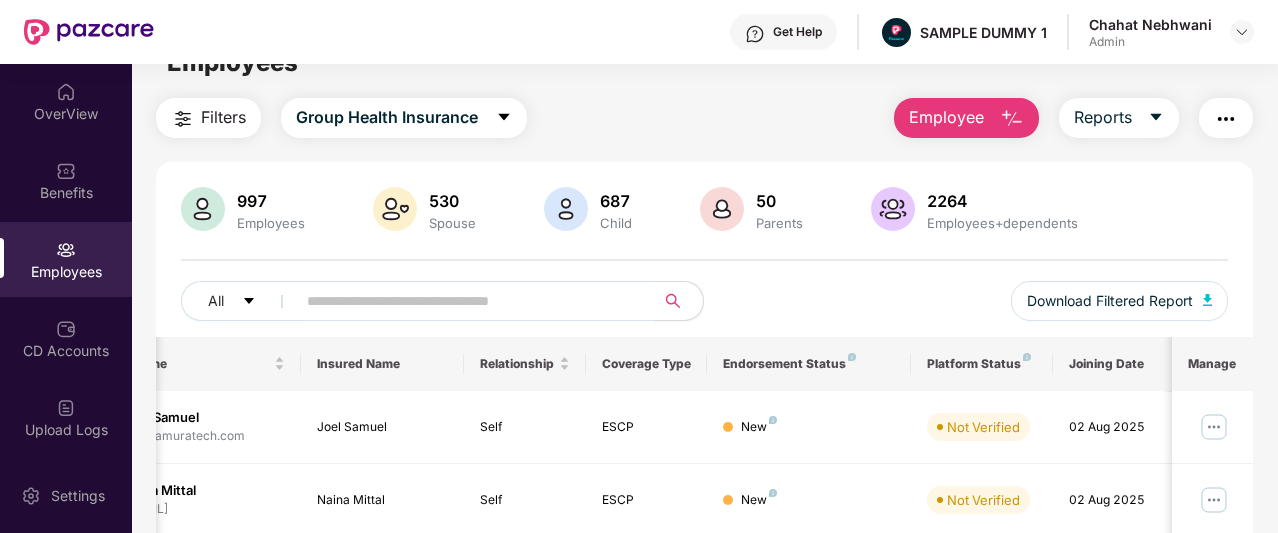 click at bounding box center [1226, 119] 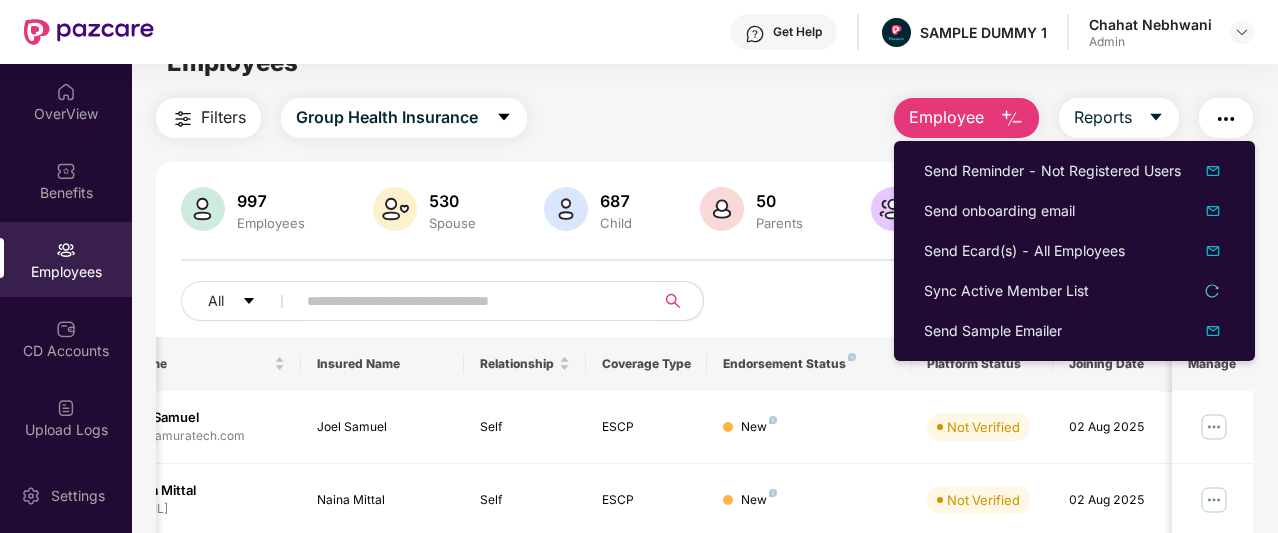 click on "Filters Group Health Insurance Employee  Reports" at bounding box center (704, 118) 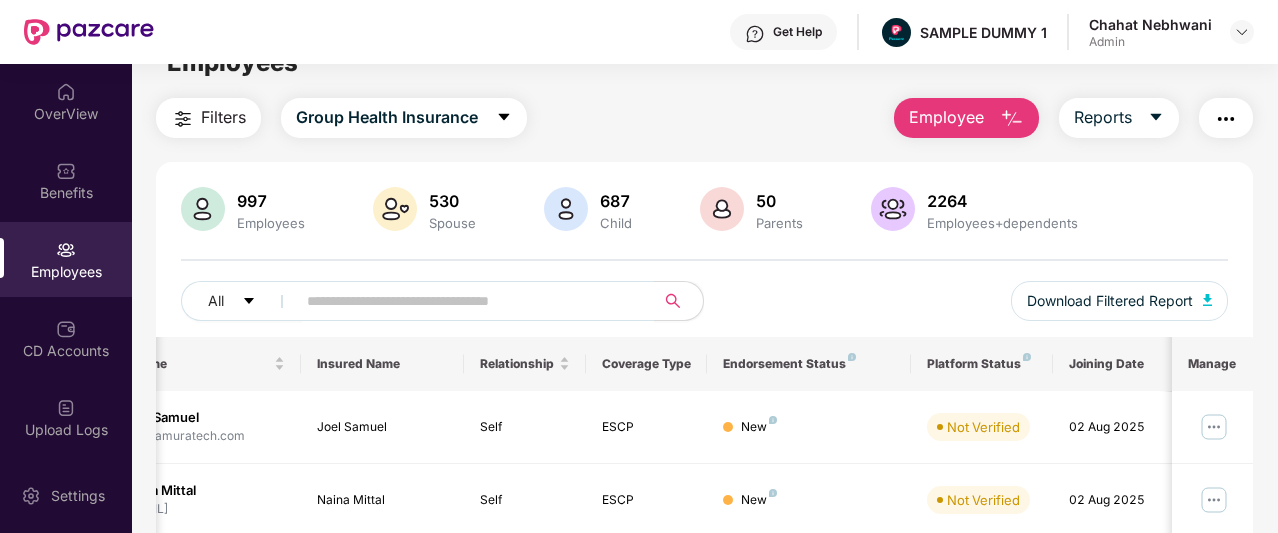 click on "Employee" at bounding box center (966, 118) 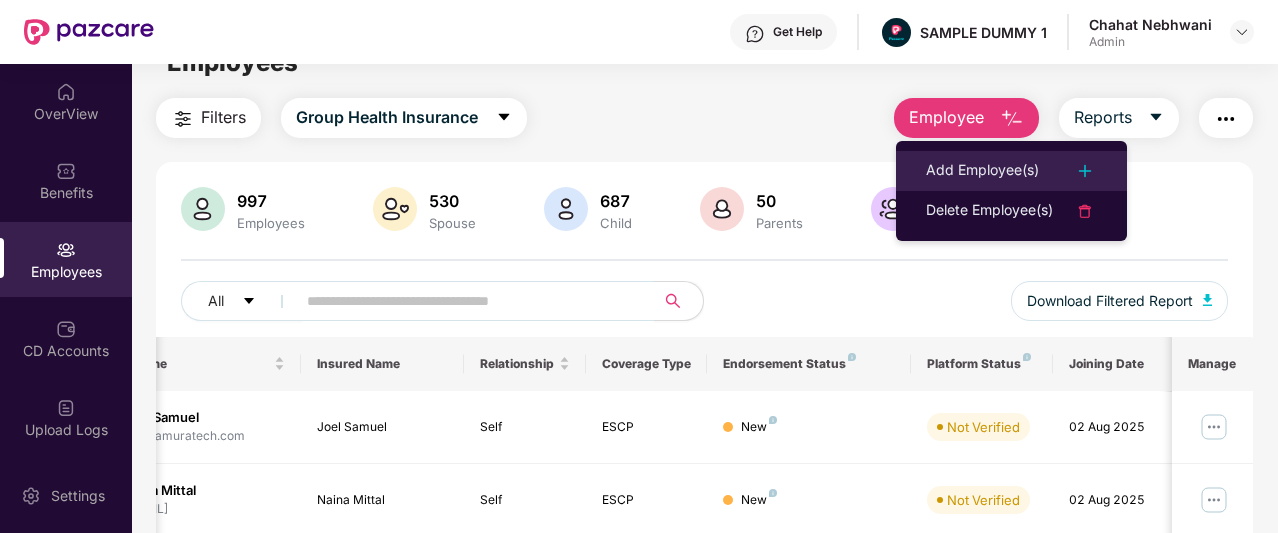 click on "Add Employee(s)" at bounding box center [982, 171] 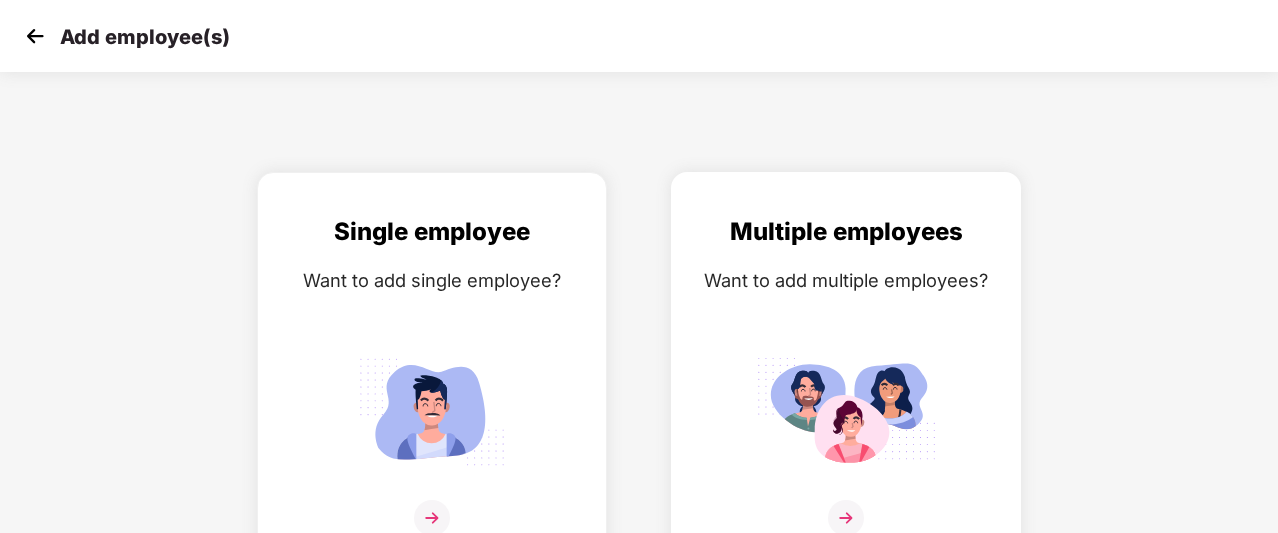 scroll, scrollTop: 32, scrollLeft: 0, axis: vertical 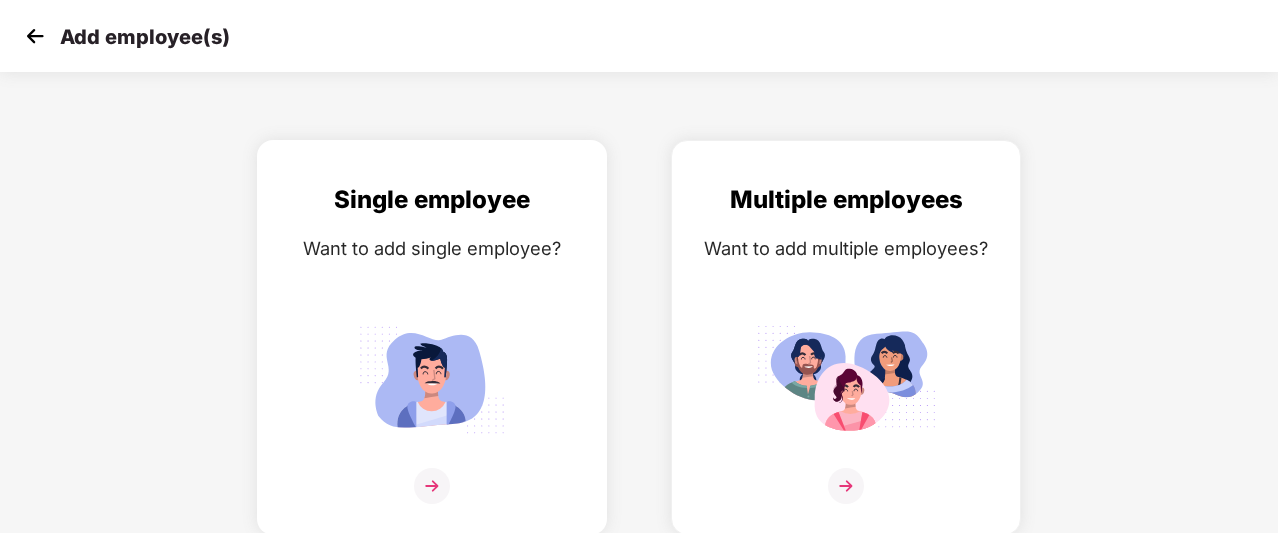 click at bounding box center [432, 486] 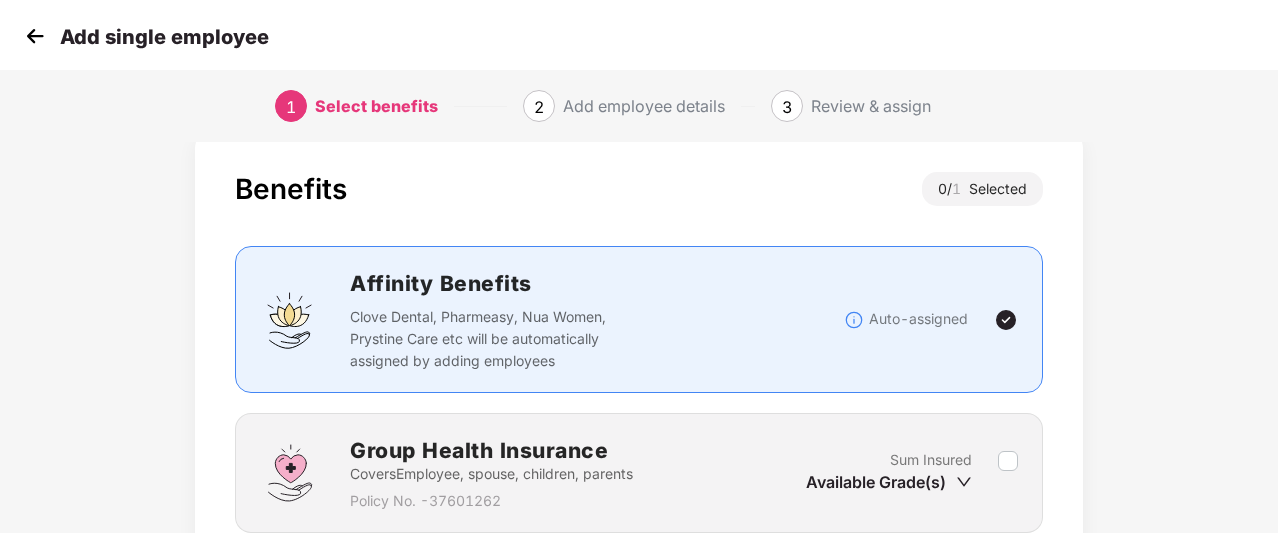 scroll, scrollTop: 204, scrollLeft: 0, axis: vertical 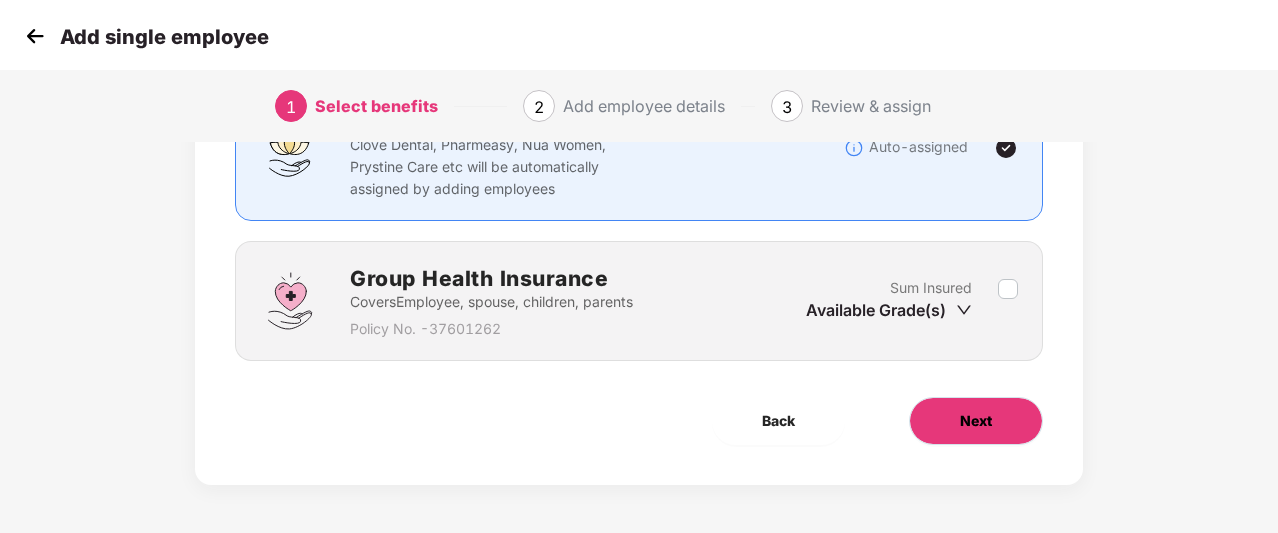 click on "Next" at bounding box center [976, 421] 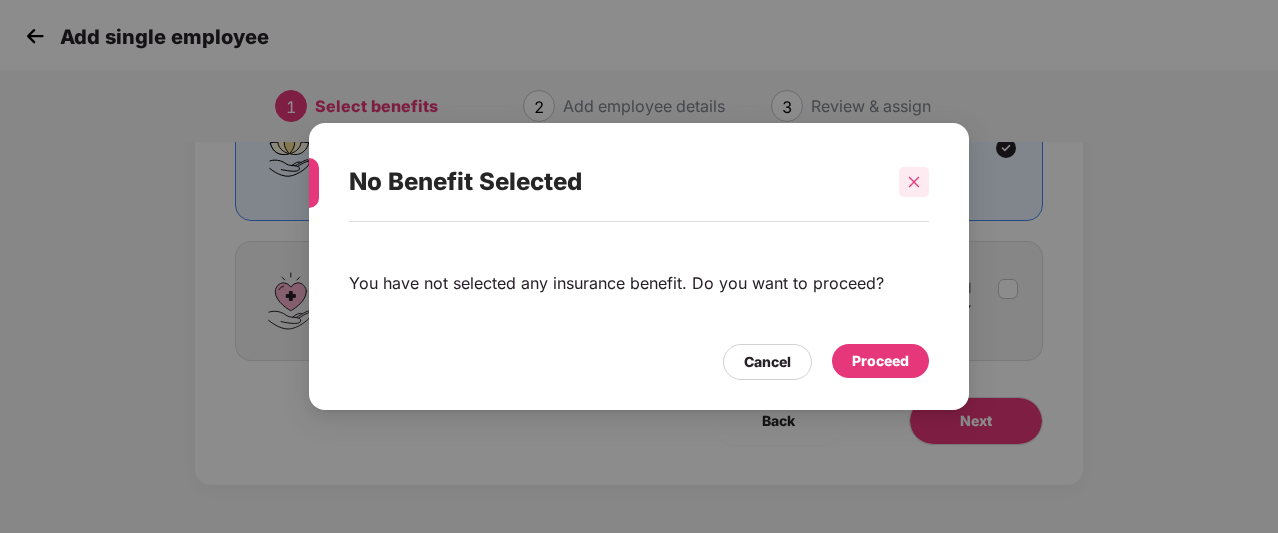 click at bounding box center [914, 182] 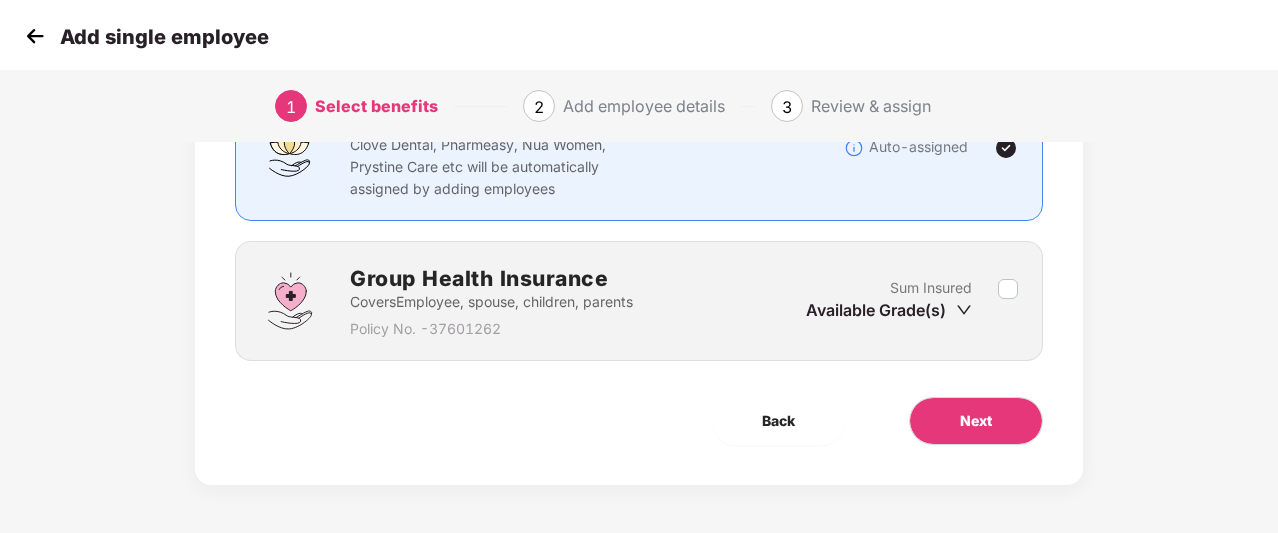 click at bounding box center [35, 36] 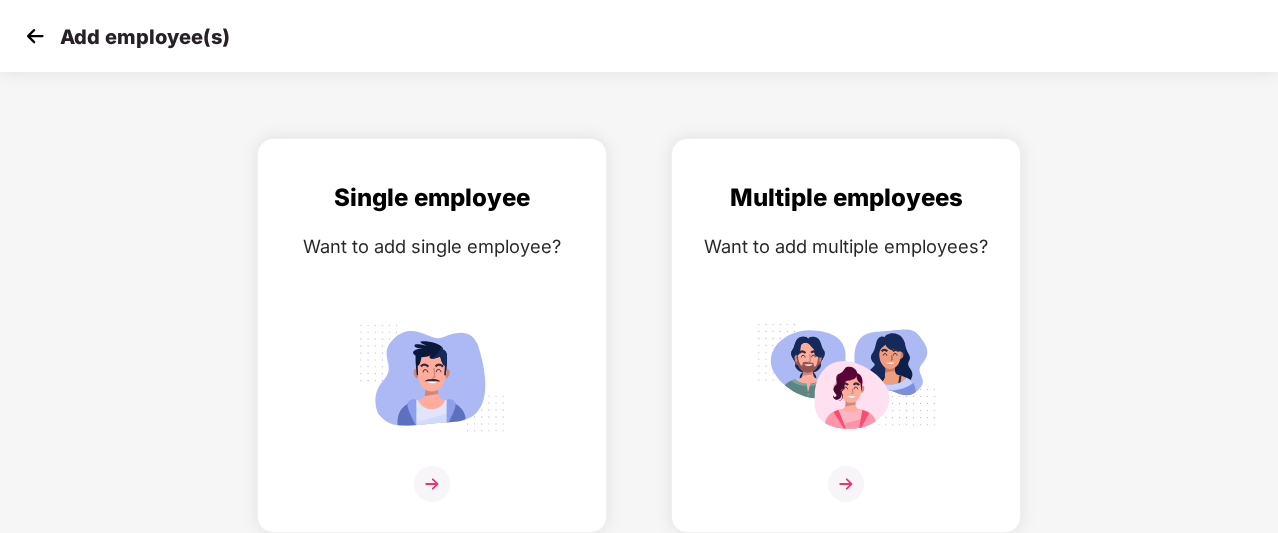 scroll, scrollTop: 0, scrollLeft: 0, axis: both 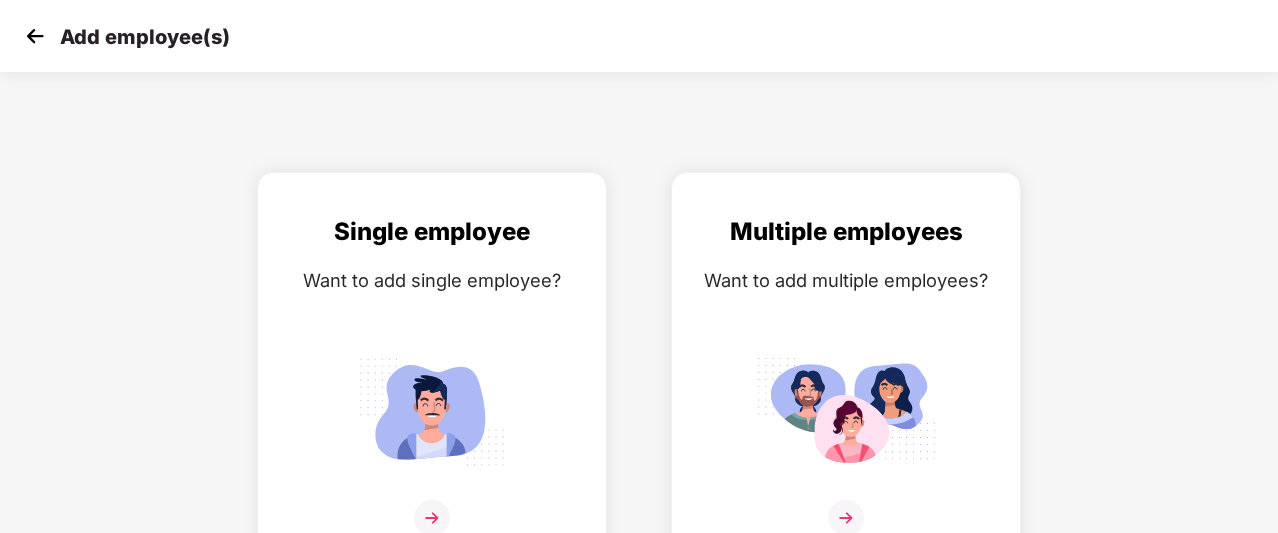 click at bounding box center (35, 36) 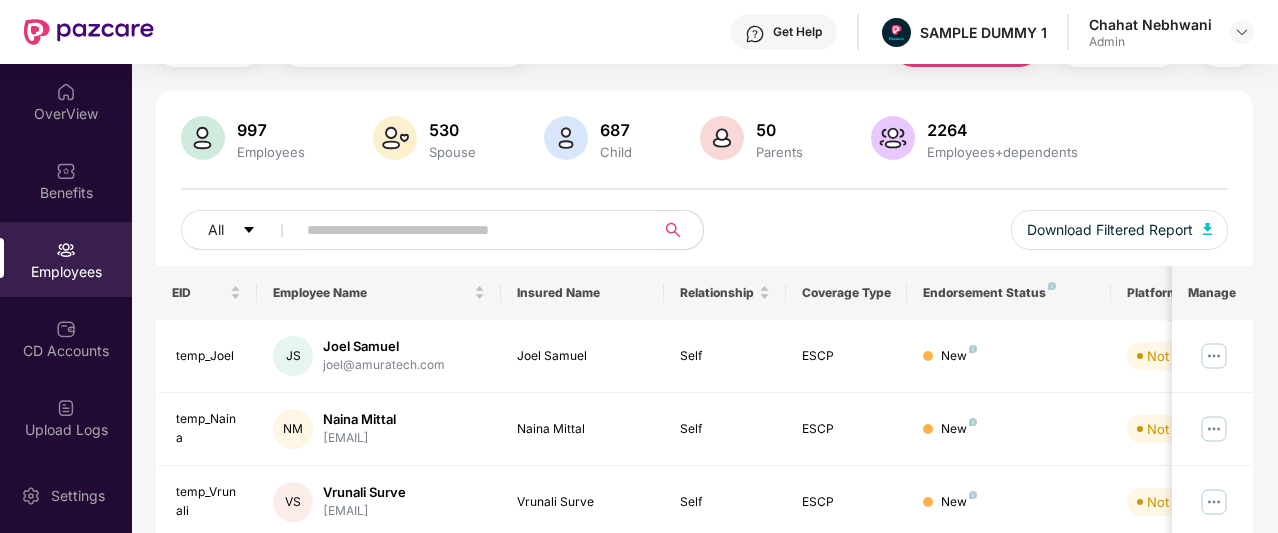 scroll, scrollTop: 128, scrollLeft: 0, axis: vertical 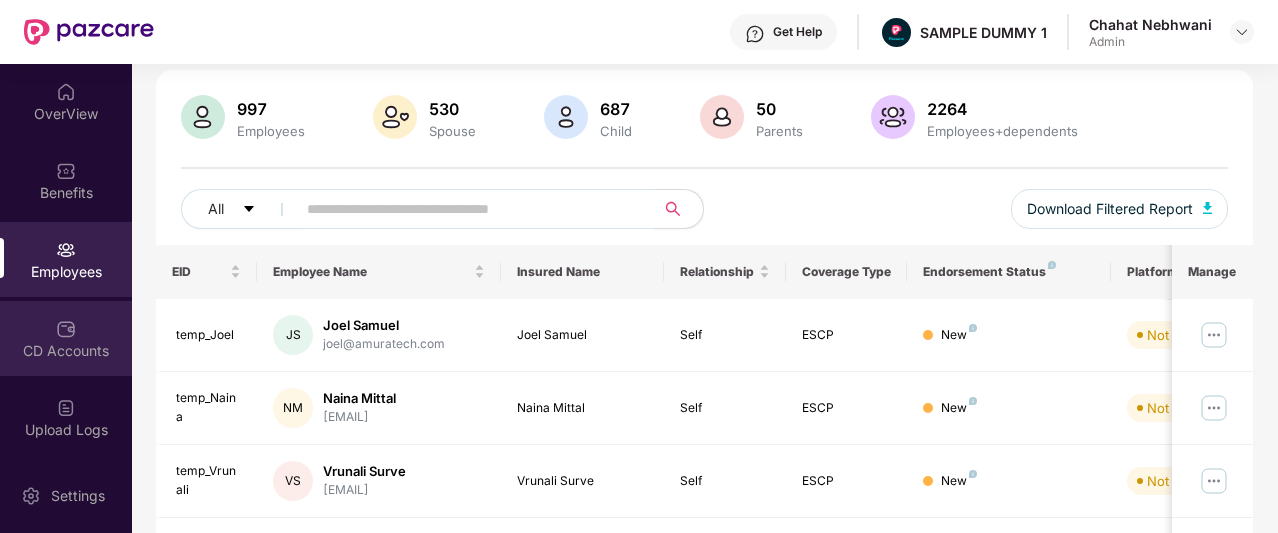 click on "CD Accounts" at bounding box center [66, 351] 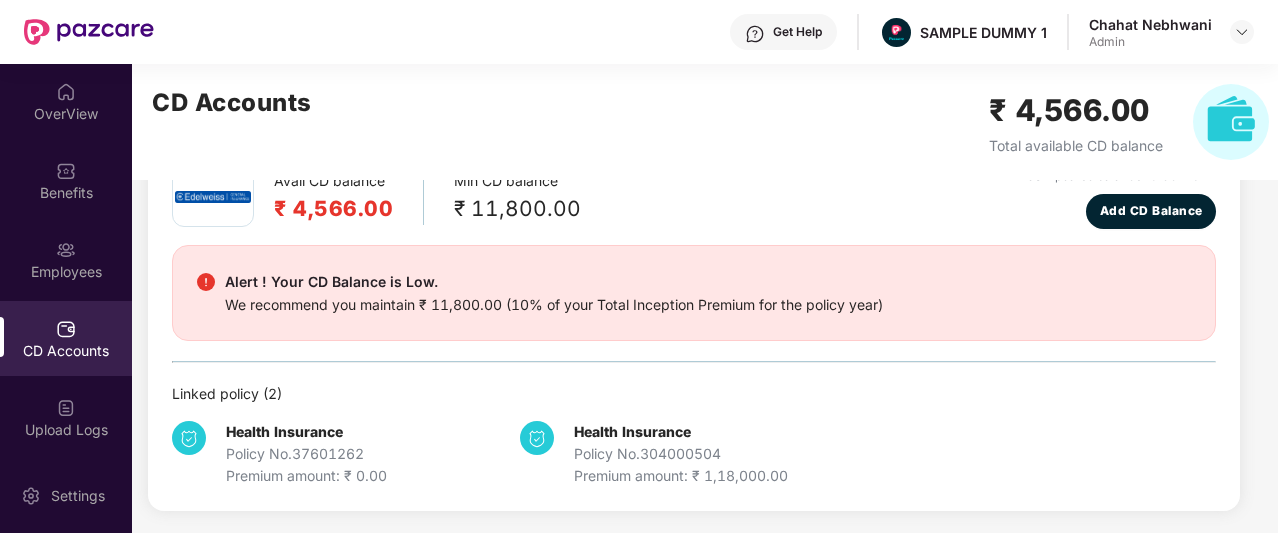scroll, scrollTop: 0, scrollLeft: 0, axis: both 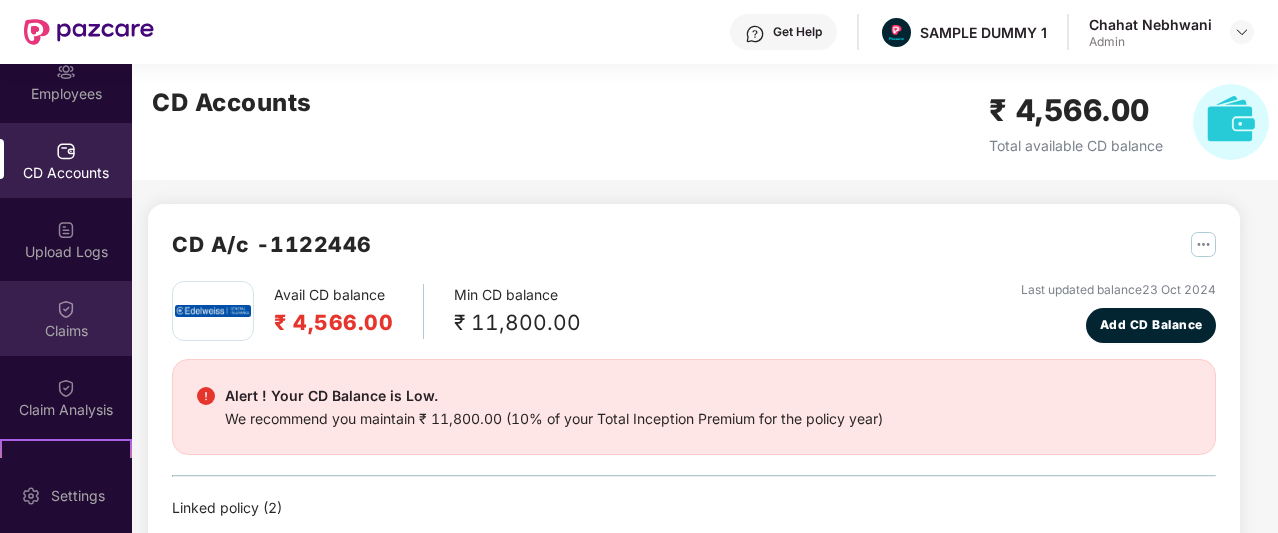 click on "Claims" at bounding box center (66, 331) 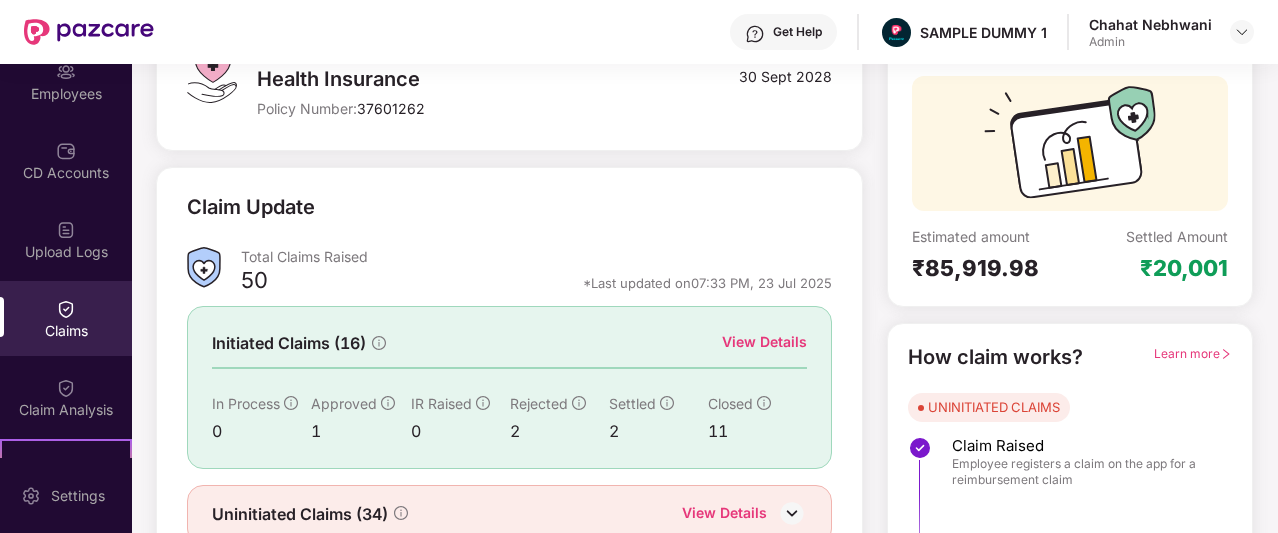 scroll, scrollTop: 162, scrollLeft: 0, axis: vertical 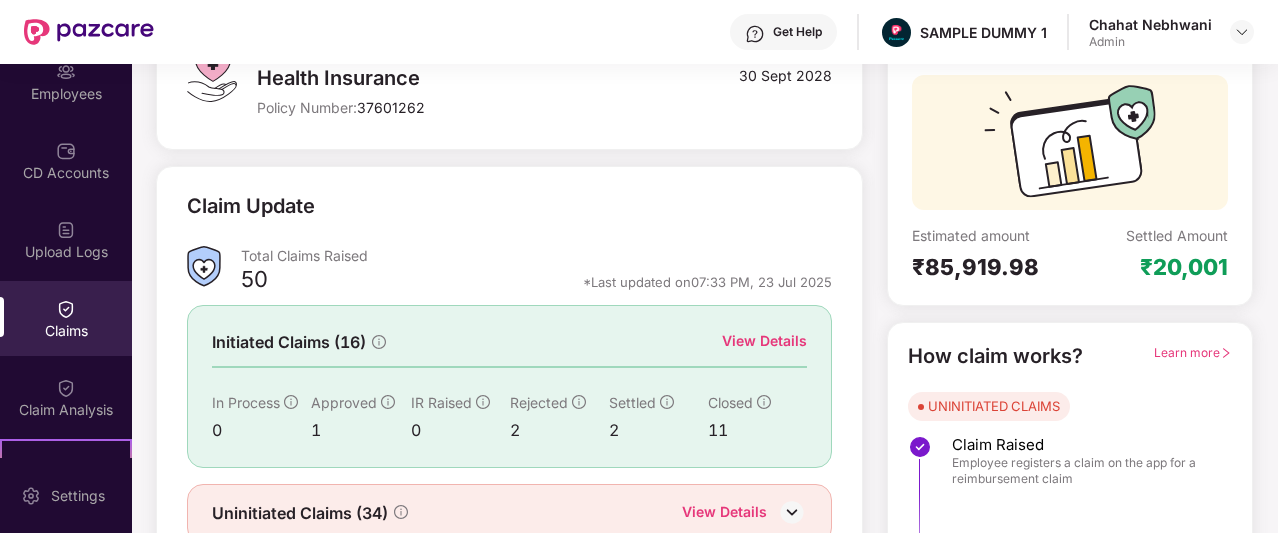 click on "View Details" at bounding box center (764, 341) 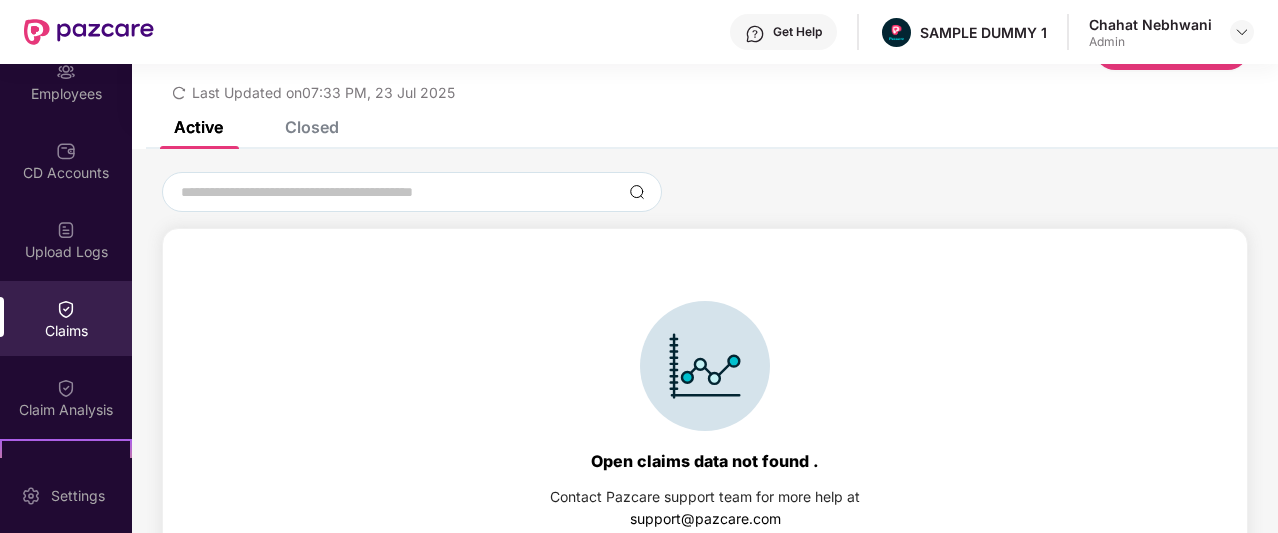 scroll, scrollTop: 92, scrollLeft: 0, axis: vertical 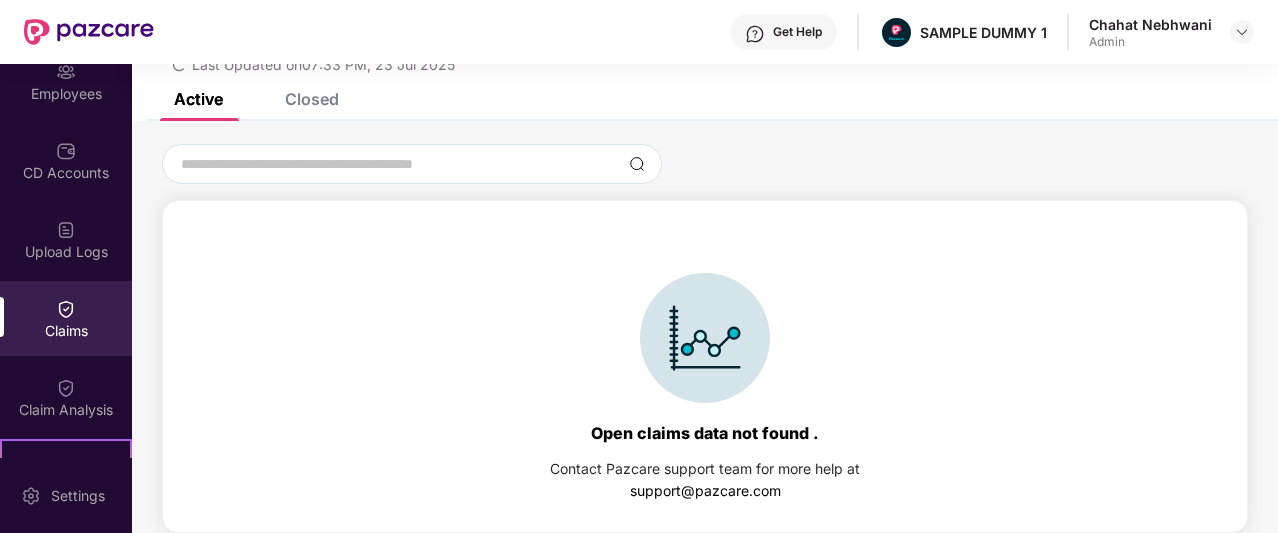 click on "Closed" at bounding box center (297, 99) 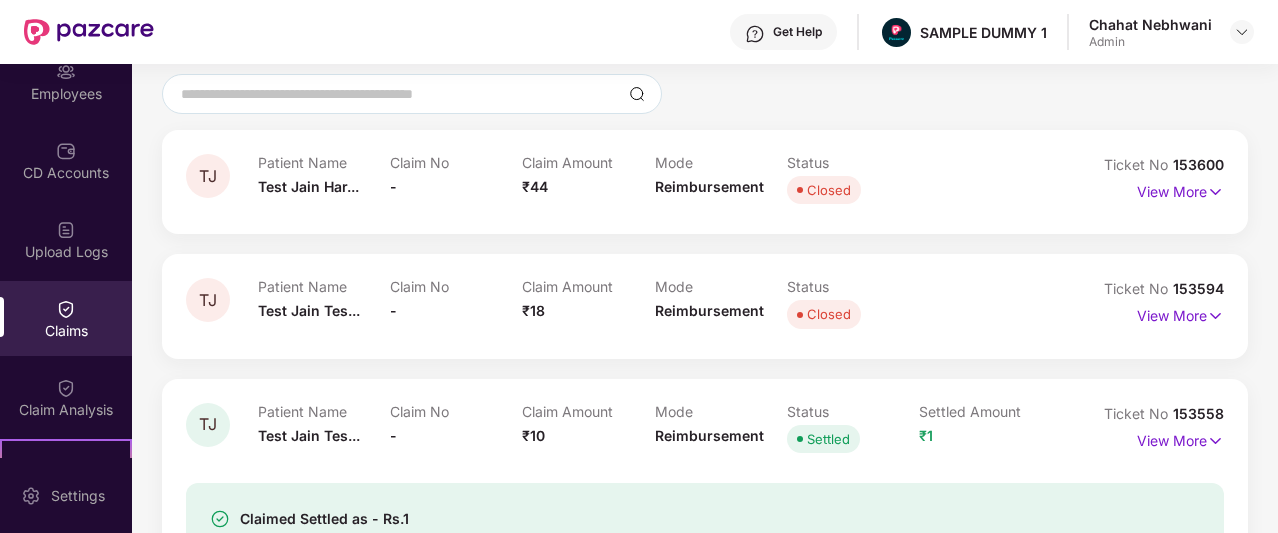 scroll, scrollTop: 159, scrollLeft: 0, axis: vertical 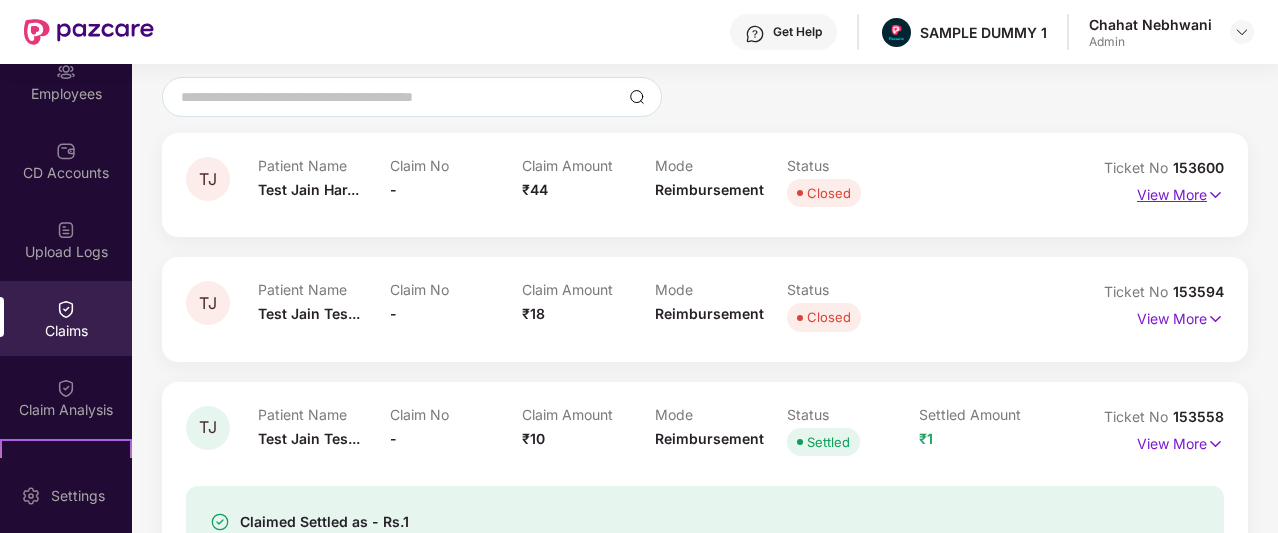 click on "View More" at bounding box center [1180, 192] 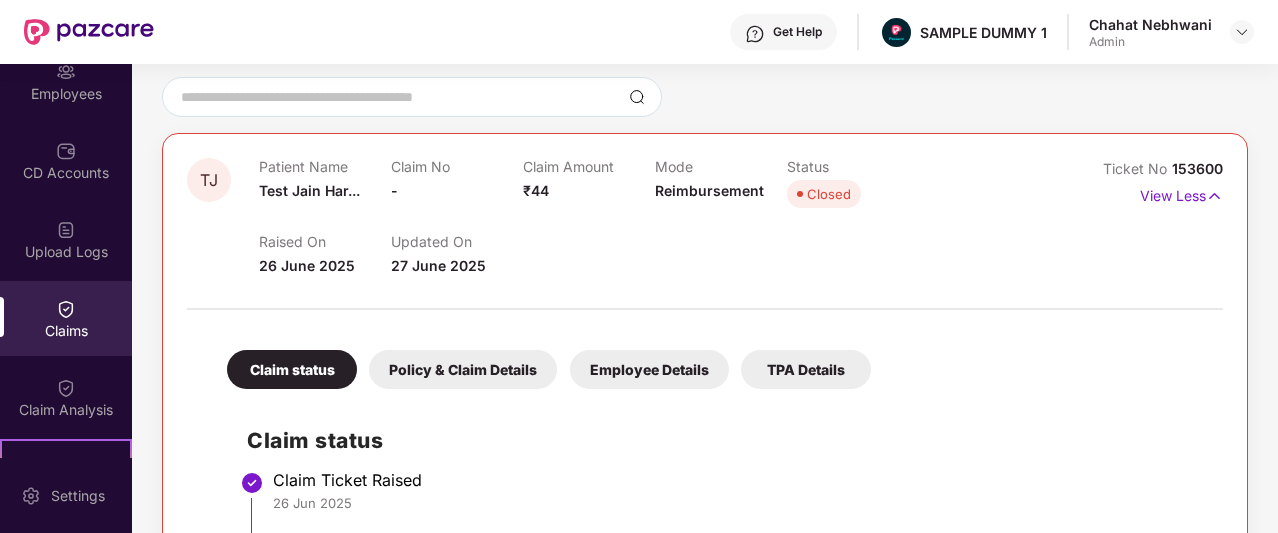 scroll, scrollTop: 335, scrollLeft: 0, axis: vertical 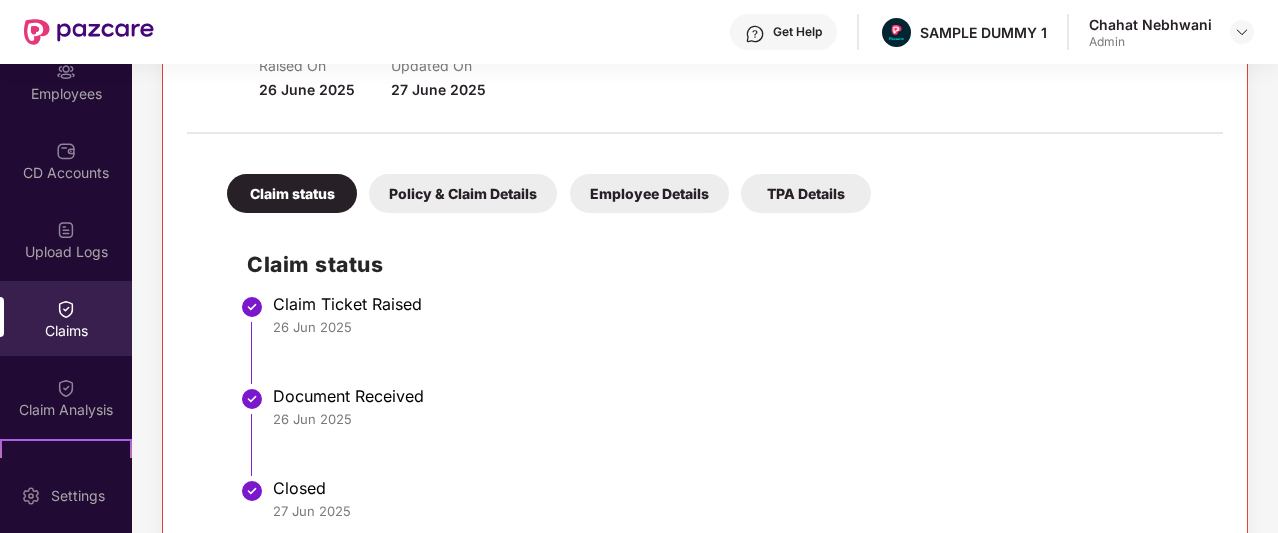 click on "Policy & Claim Details" at bounding box center (463, 193) 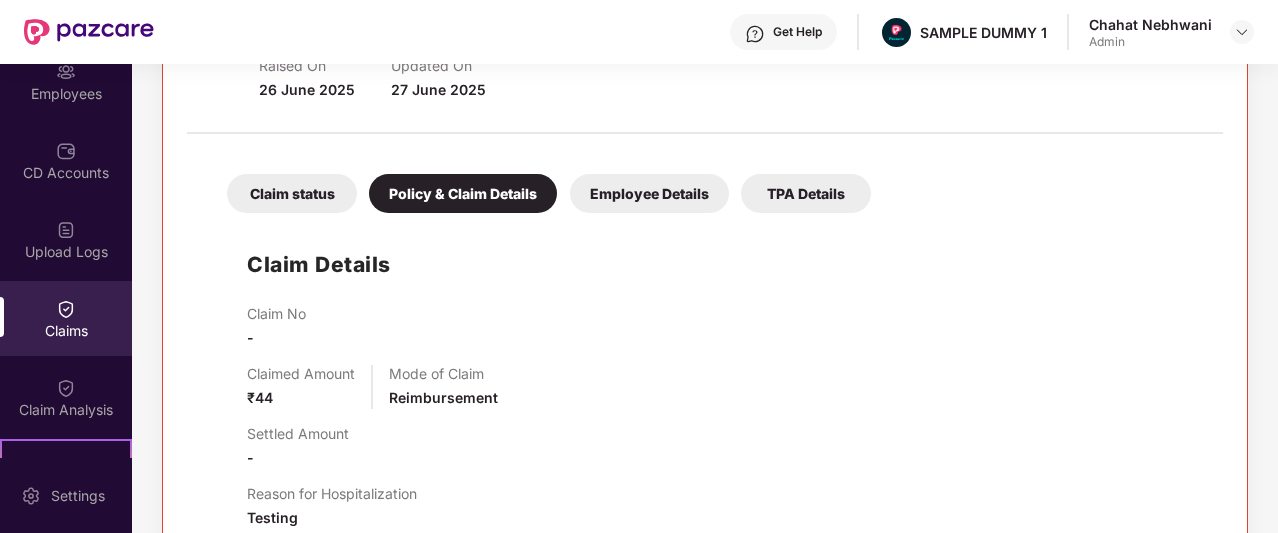click on "Employee Details" at bounding box center (649, 193) 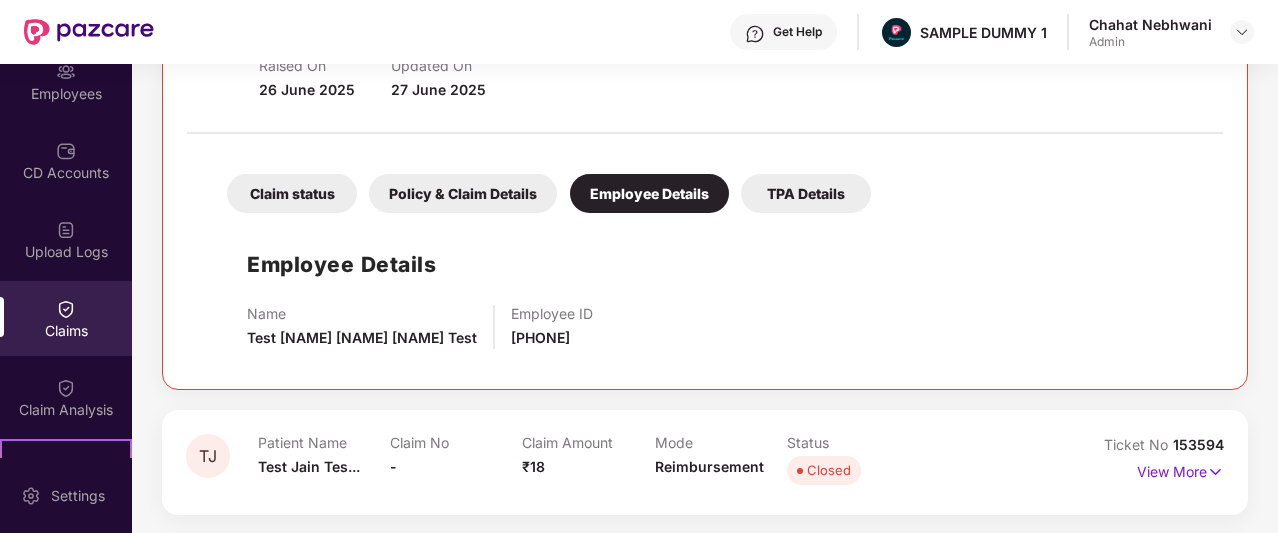 scroll, scrollTop: 415, scrollLeft: 0, axis: vertical 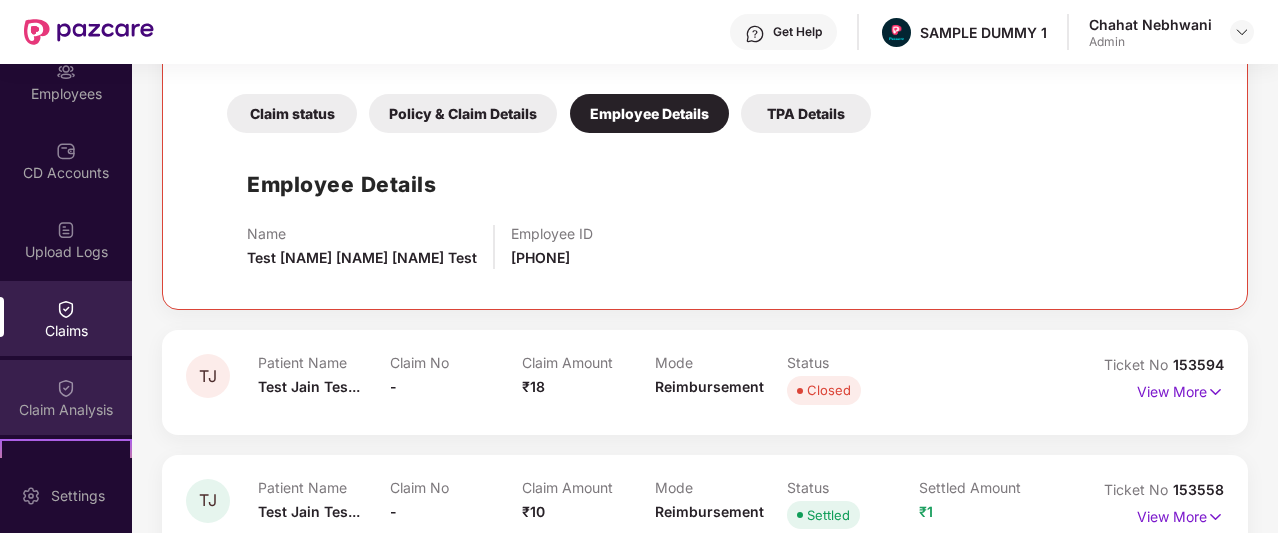 click on "Claim Analysis" at bounding box center [66, 410] 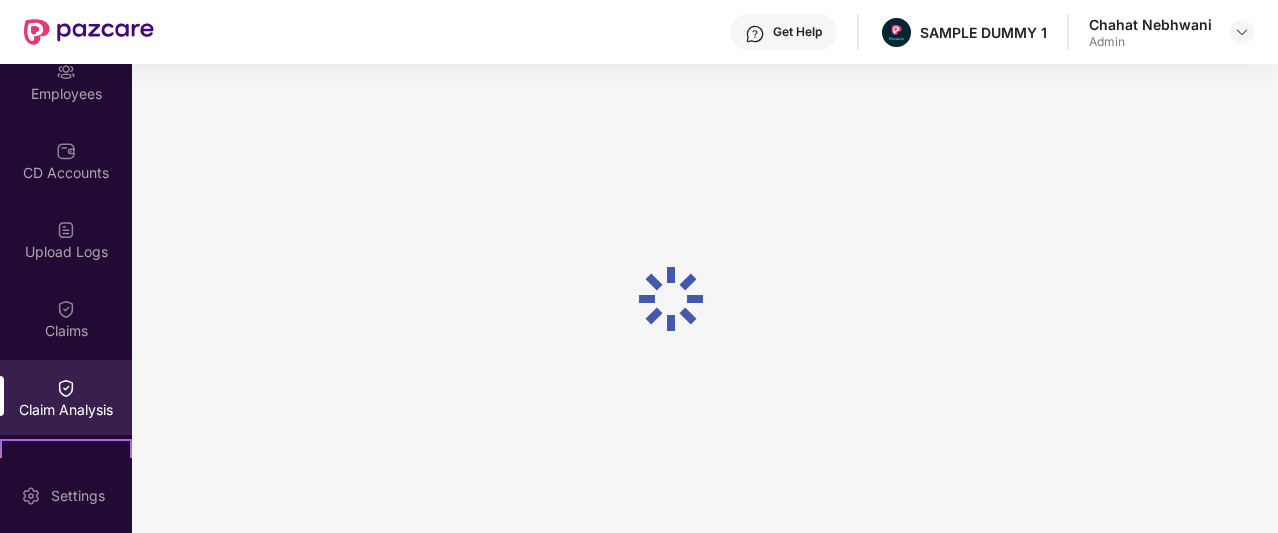 scroll, scrollTop: 0, scrollLeft: 0, axis: both 